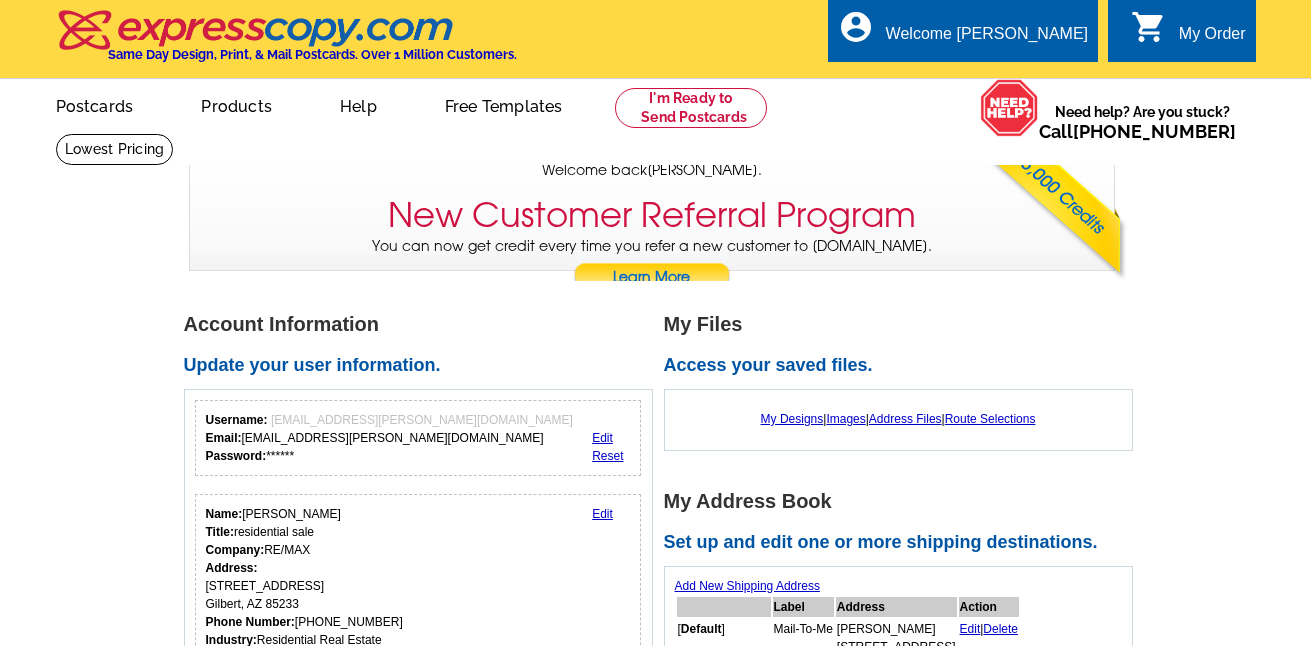 scroll, scrollTop: 0, scrollLeft: 0, axis: both 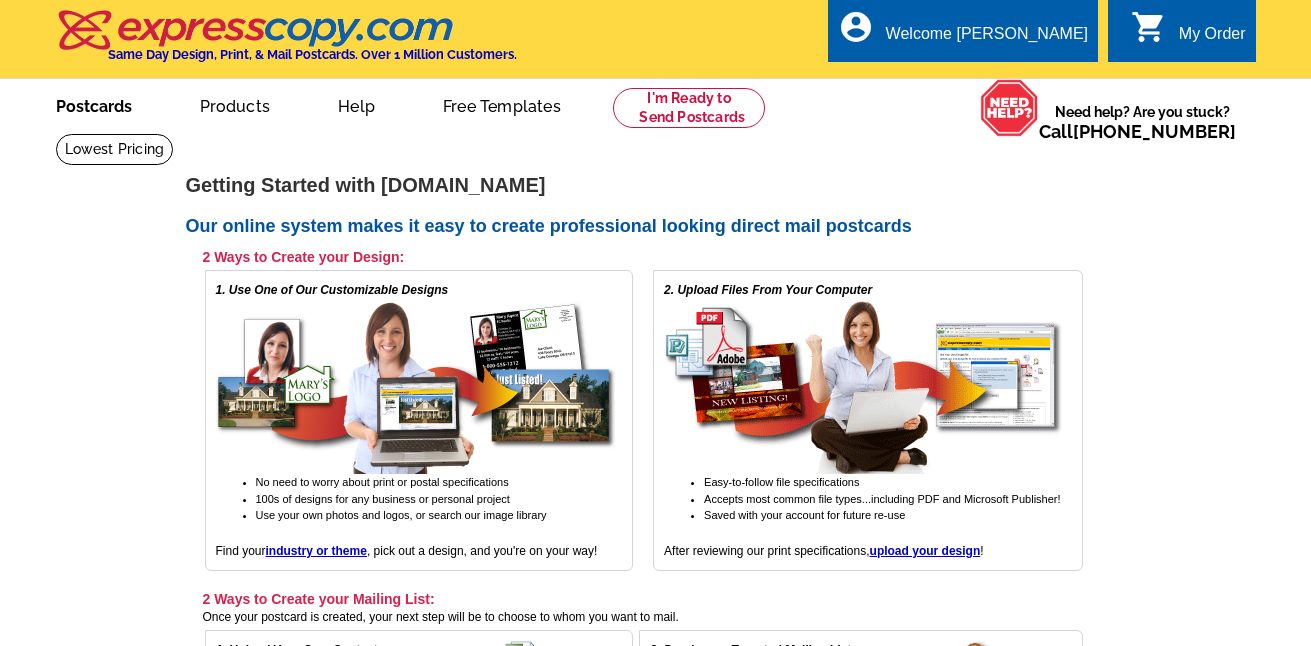 click on "Postcards" at bounding box center [94, 104] 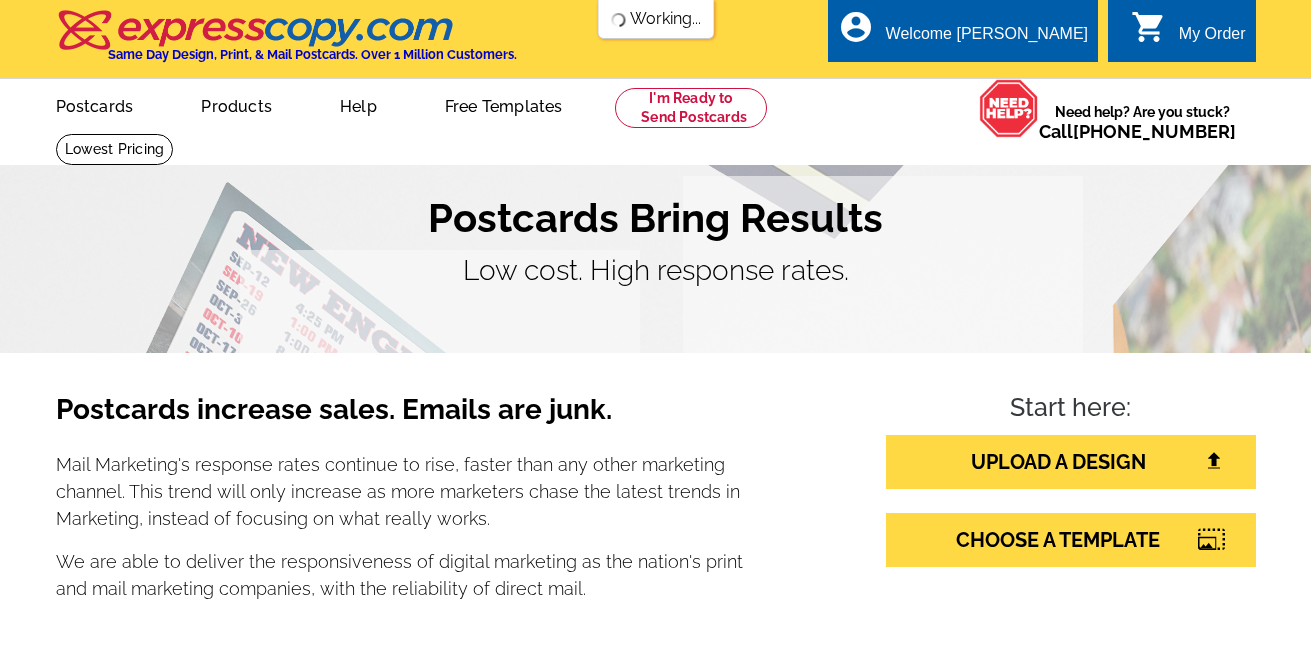 scroll, scrollTop: 0, scrollLeft: 0, axis: both 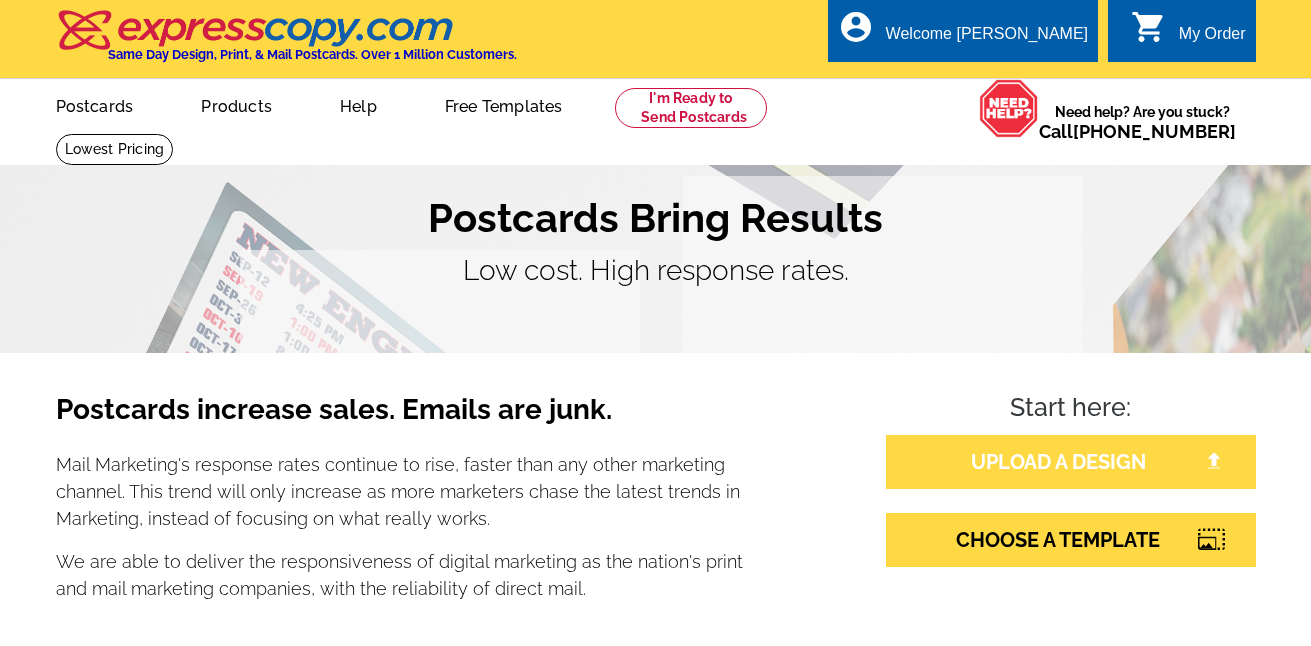 click on "UPLOAD A DESIGN" at bounding box center (1071, 462) 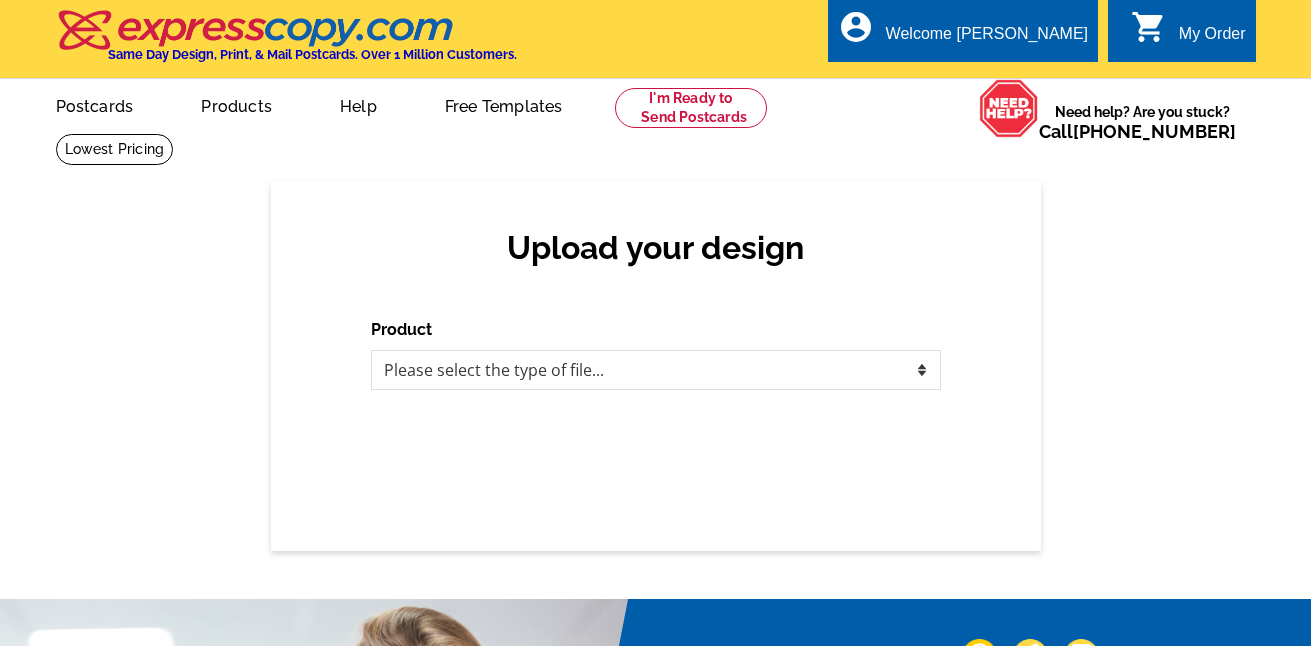 scroll, scrollTop: 0, scrollLeft: 0, axis: both 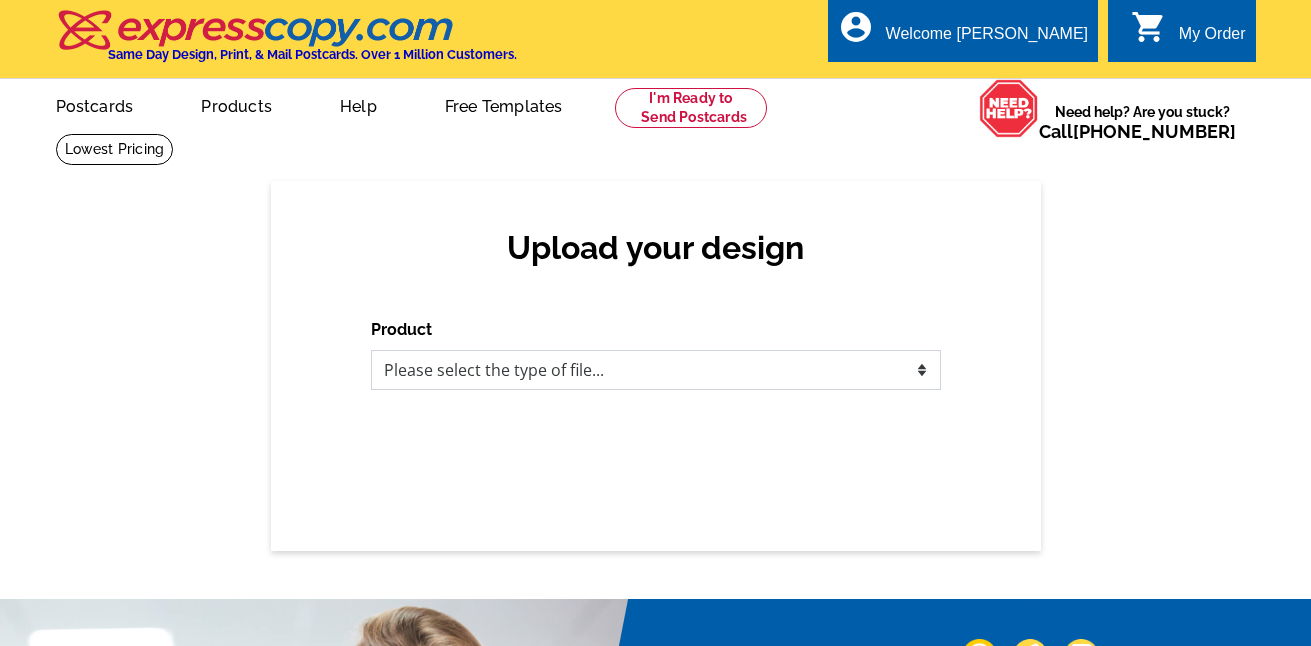 click on "Please select the type of file...
Postcards
Business Cards
Letters and flyers
Greeting Cards
Door Hangers" at bounding box center [656, 370] 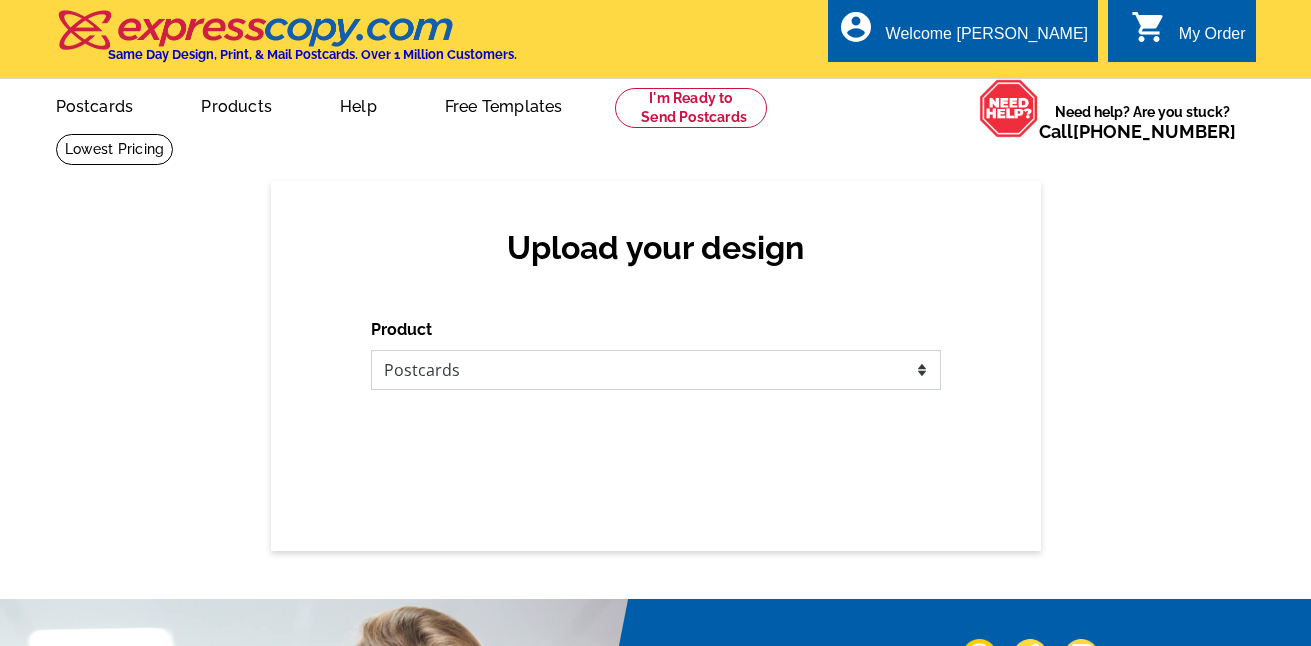 click on "Please select the type of file...
Postcards
Business Cards
Letters and flyers
Greeting Cards
Door Hangers" at bounding box center (656, 370) 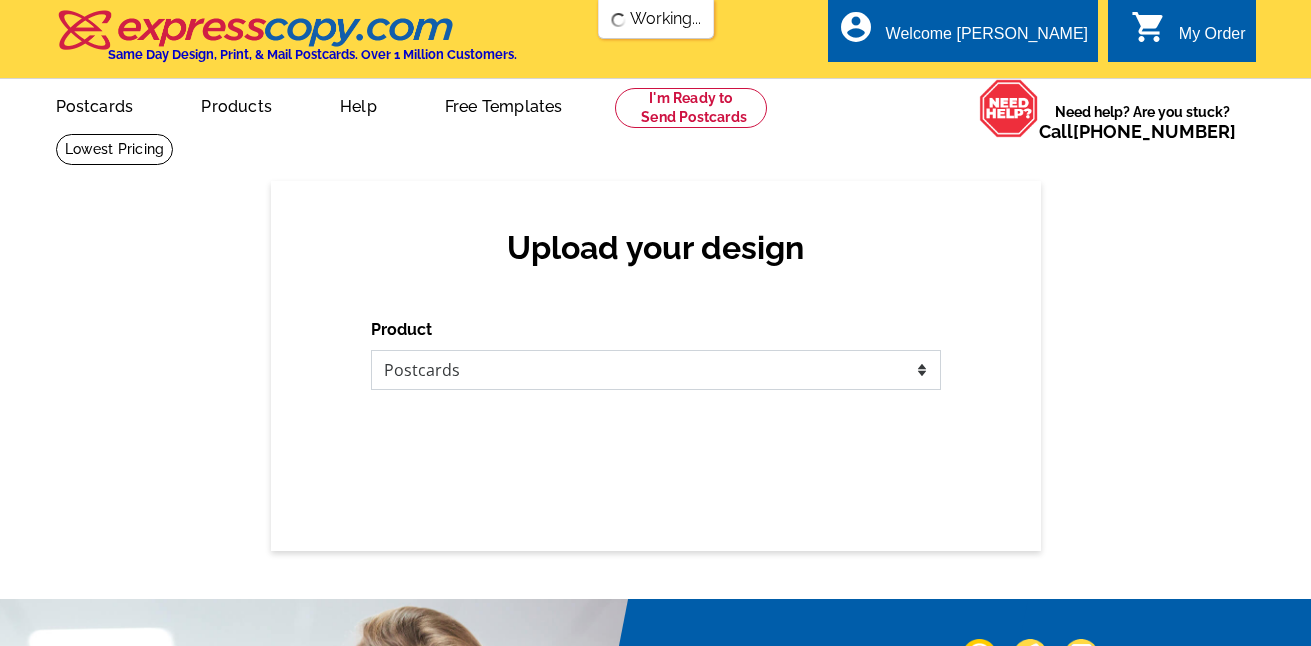 scroll, scrollTop: 0, scrollLeft: 0, axis: both 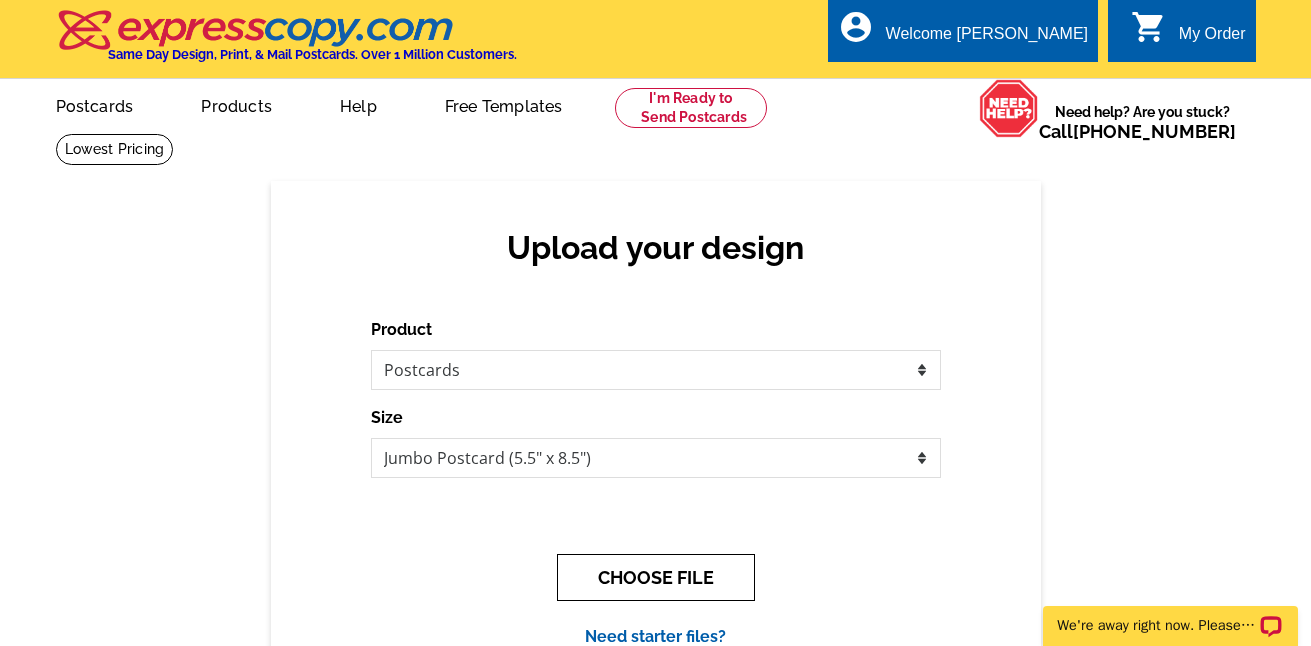click on "CHOOSE FILE" at bounding box center (656, 577) 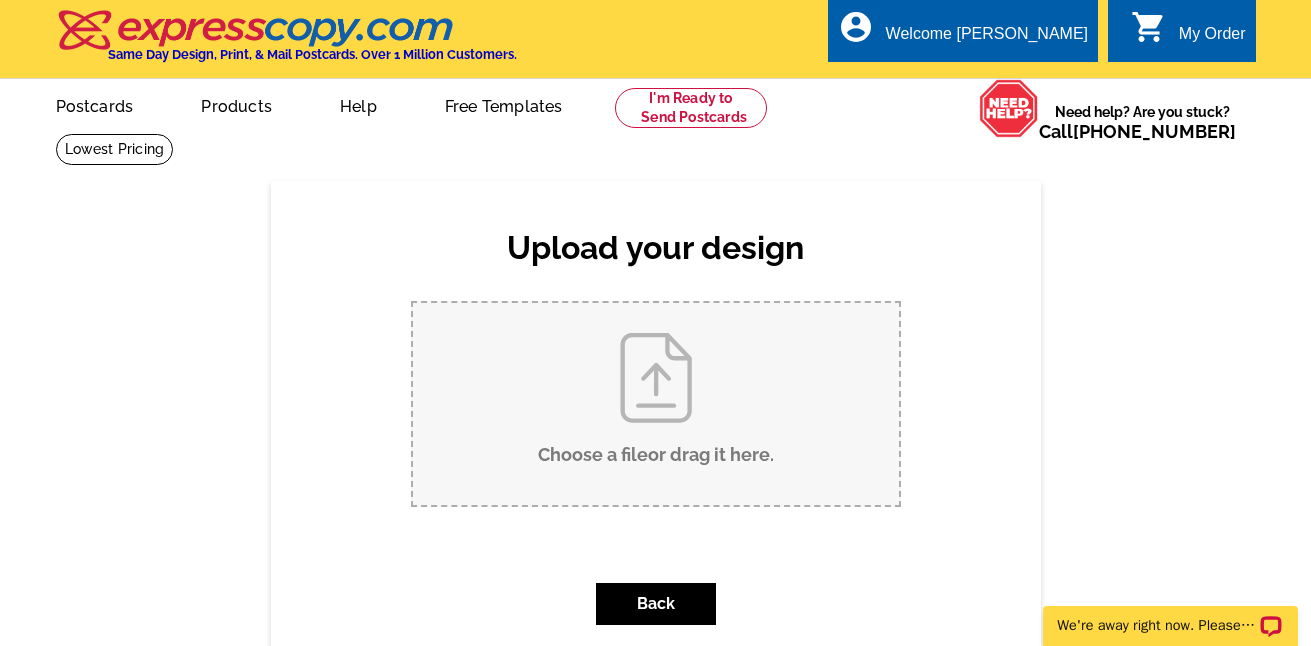 click on "Choose a file  or drag it here ." at bounding box center (656, 404) 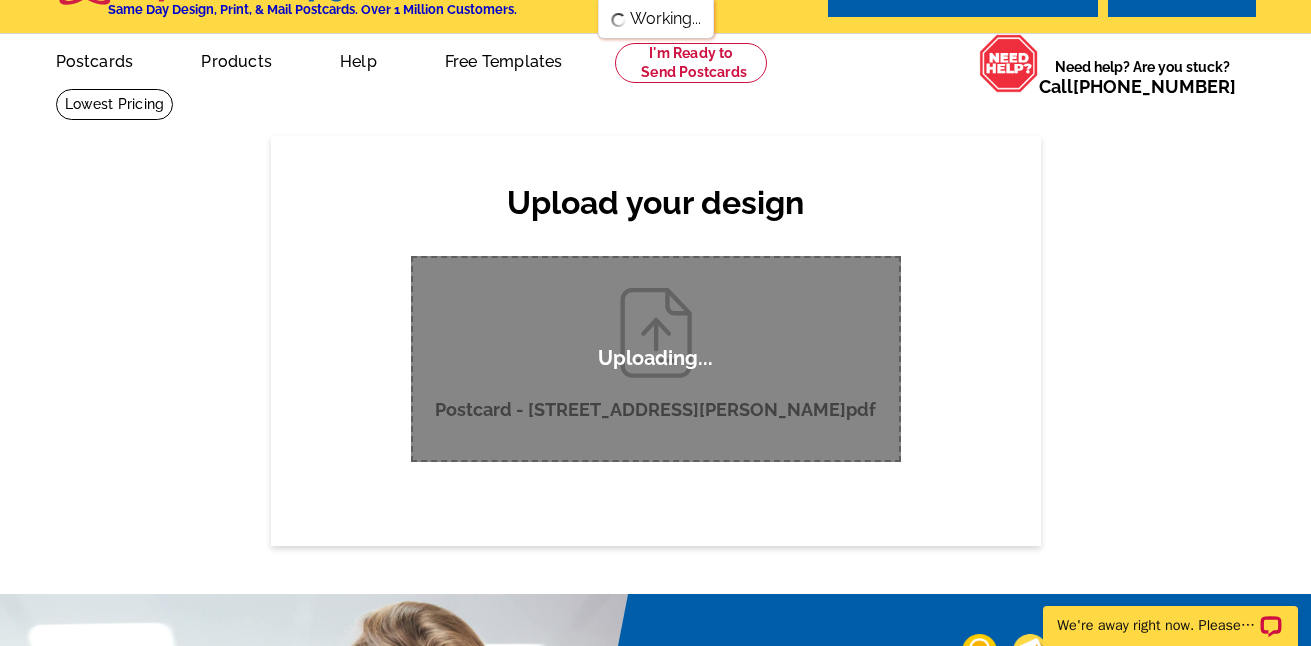 scroll, scrollTop: 0, scrollLeft: 0, axis: both 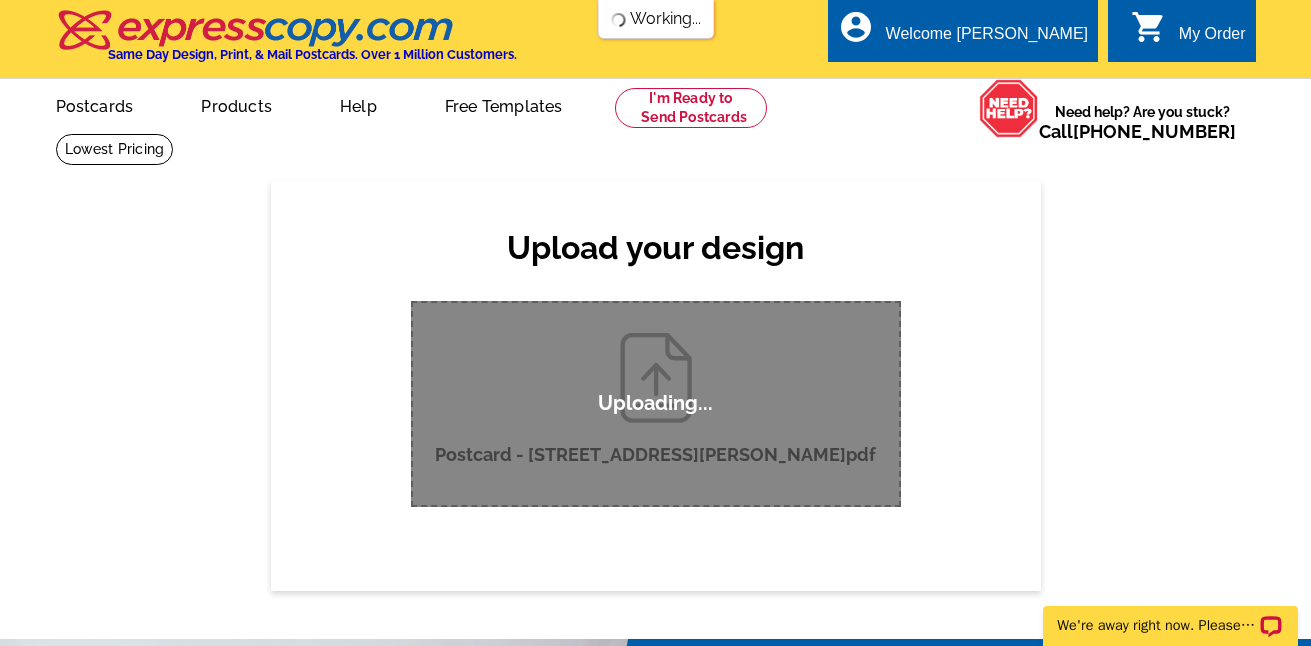 type 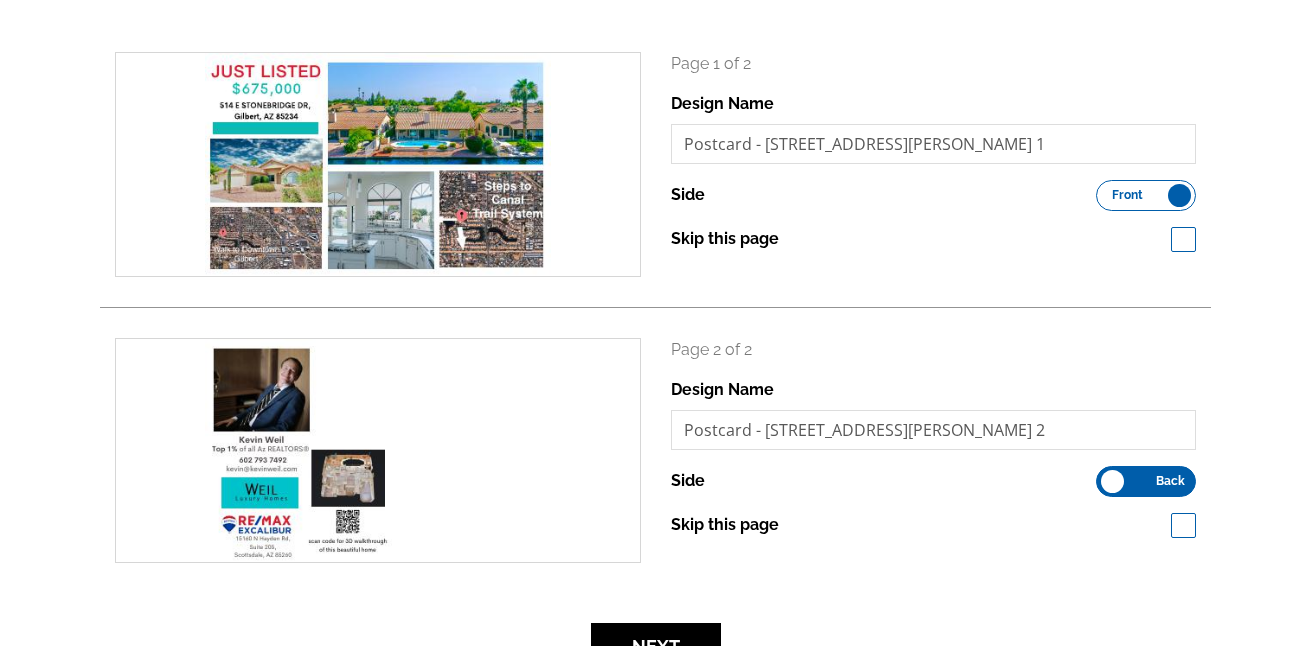 scroll, scrollTop: 400, scrollLeft: 0, axis: vertical 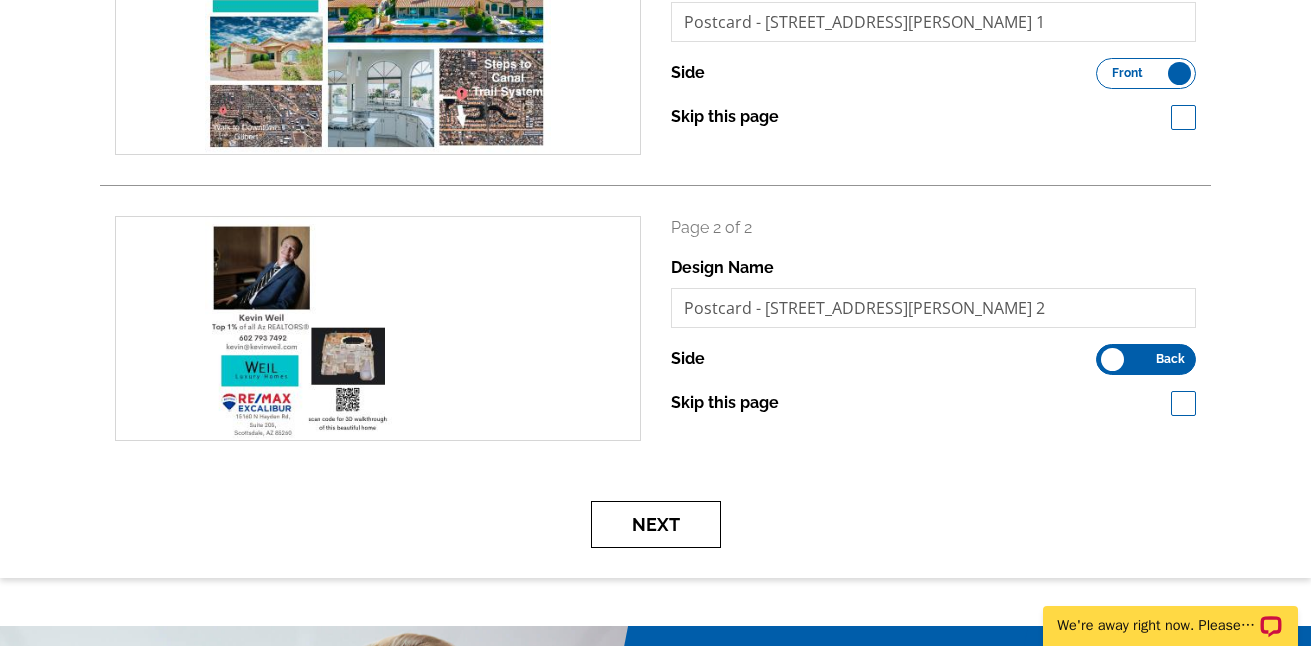 click on "Next" at bounding box center (656, 524) 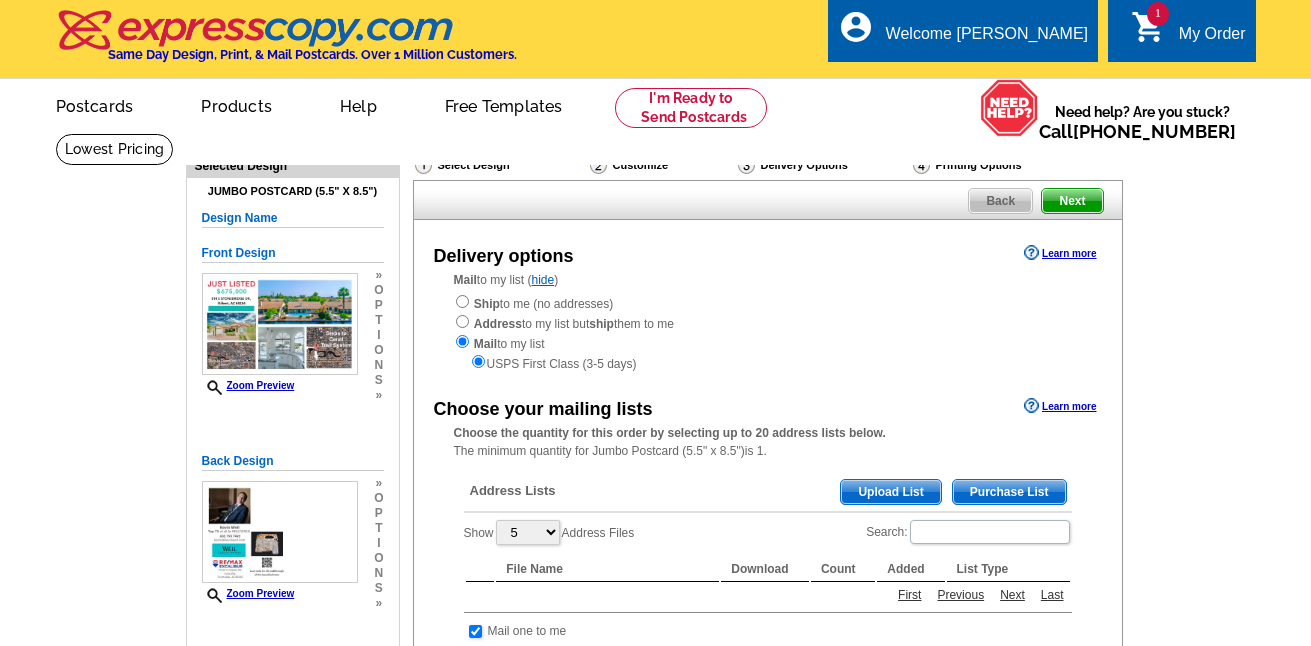 scroll, scrollTop: 0, scrollLeft: 0, axis: both 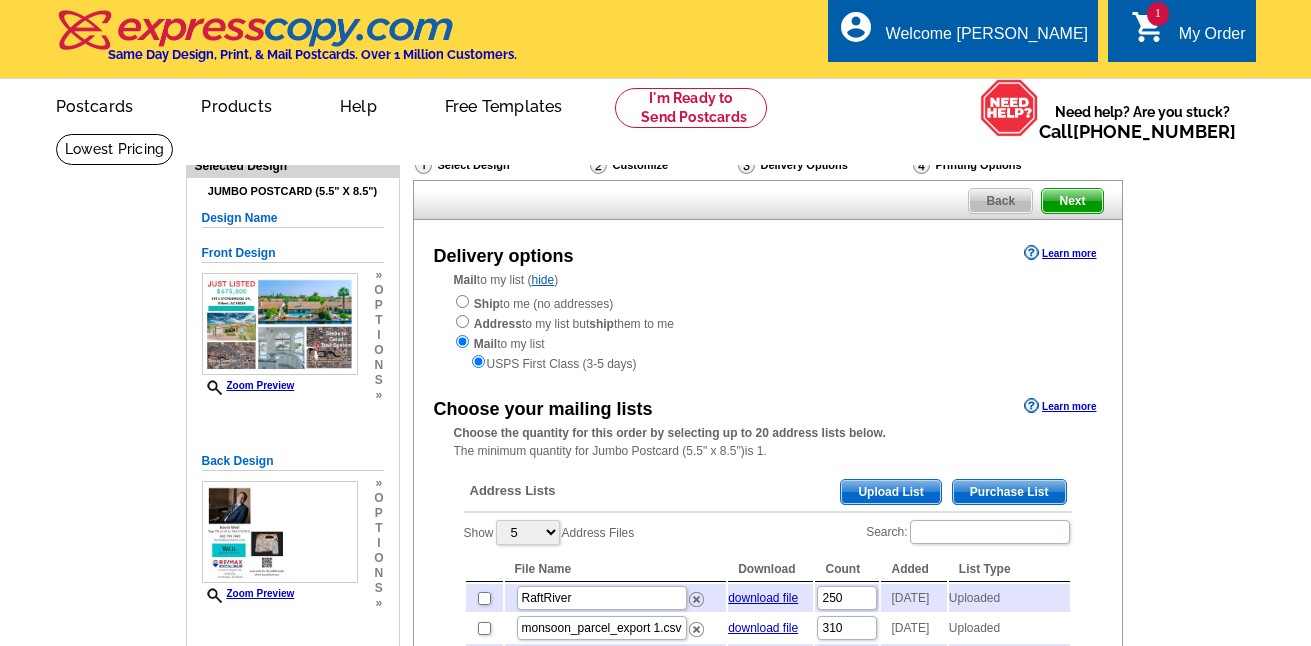 click on "Upload List" at bounding box center (890, 492) 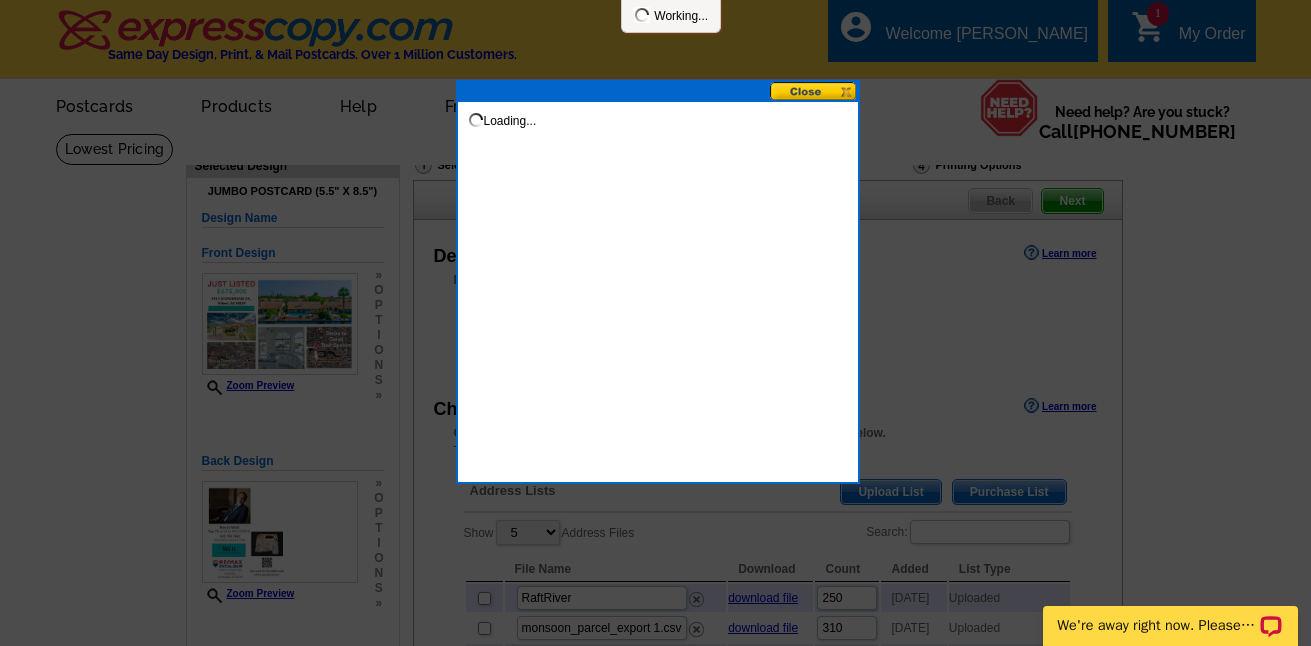 scroll, scrollTop: 0, scrollLeft: 0, axis: both 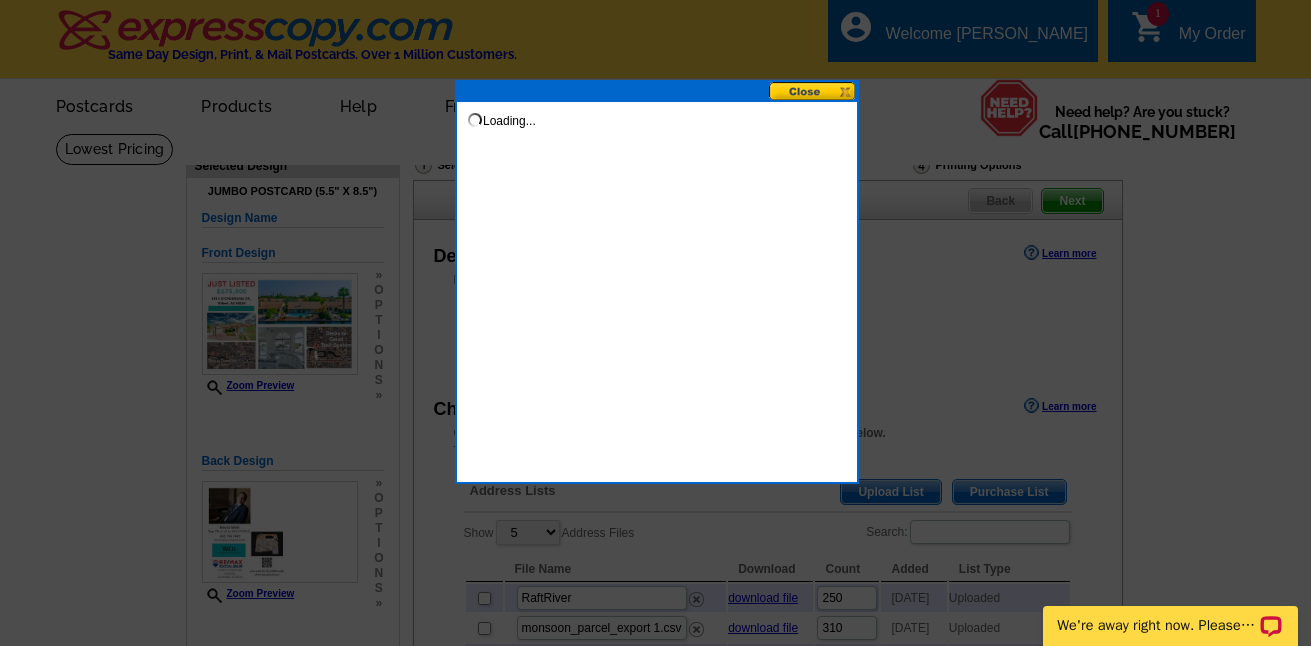click at bounding box center [813, 91] 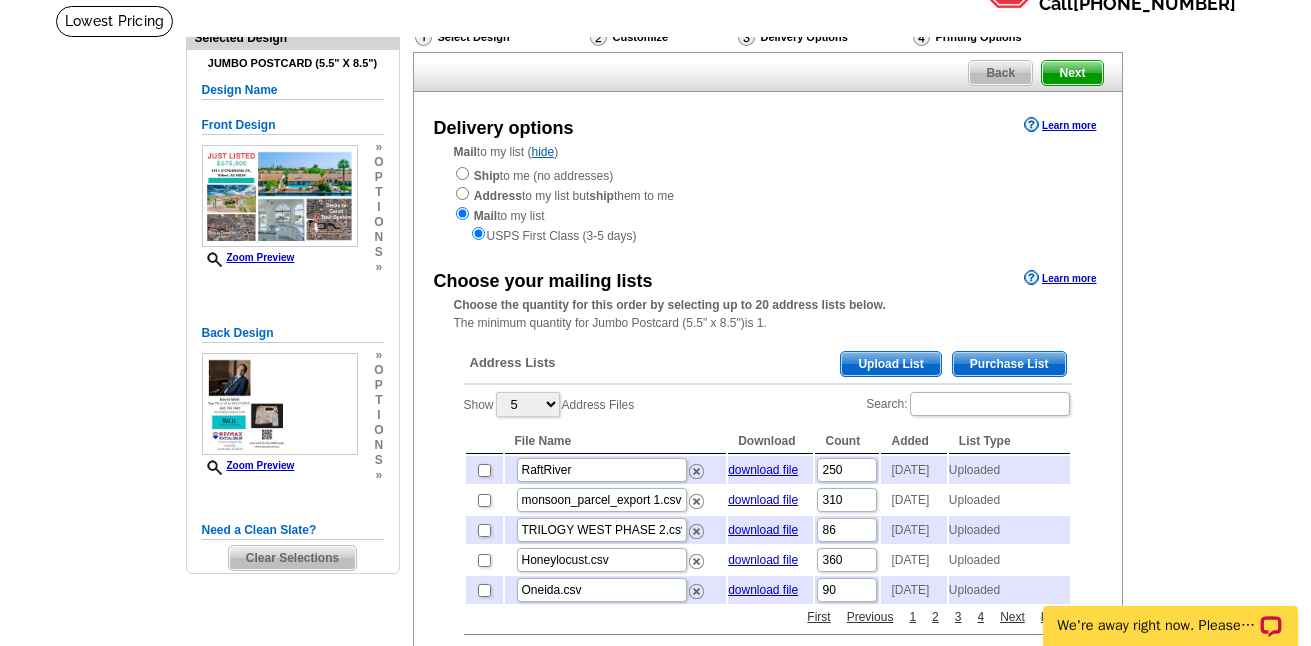 scroll, scrollTop: 200, scrollLeft: 0, axis: vertical 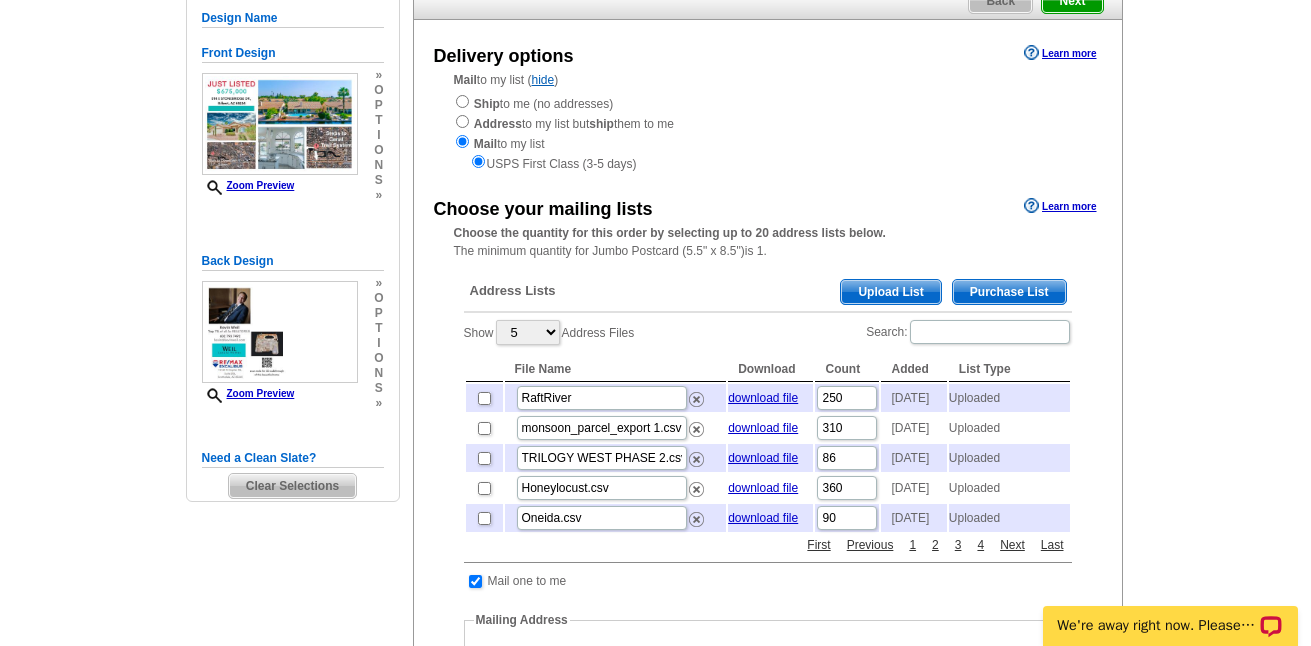 click on "Upload List" at bounding box center [890, 292] 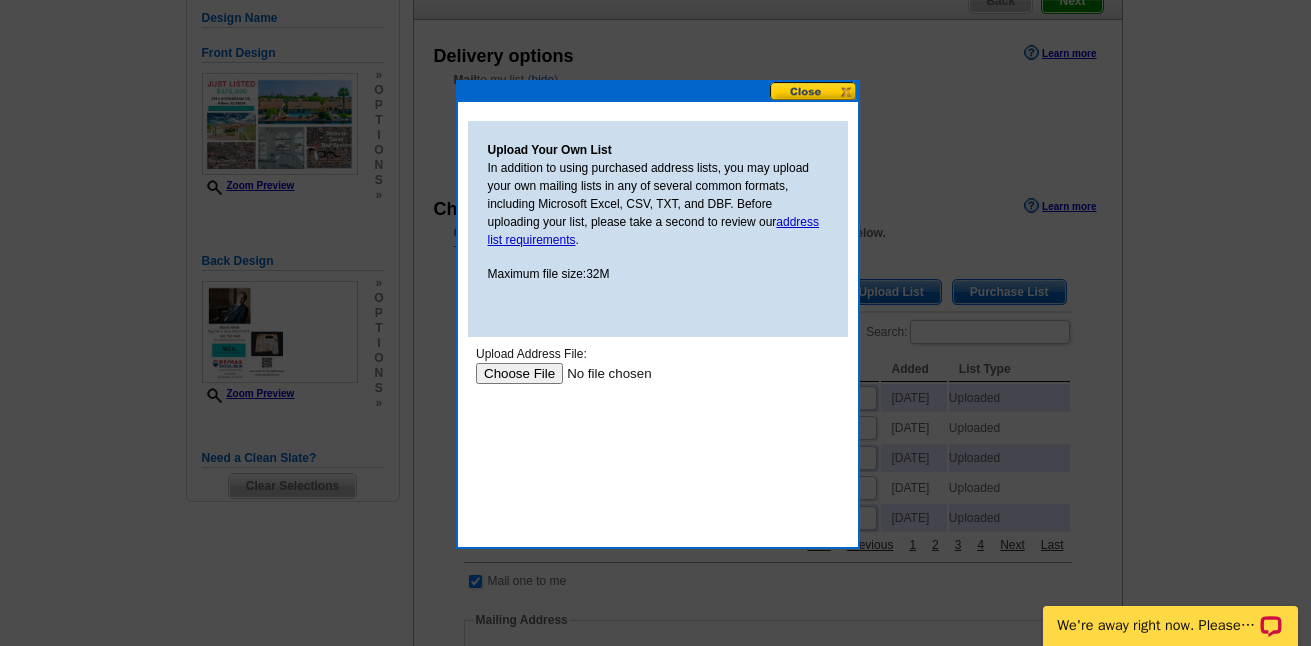 scroll, scrollTop: 0, scrollLeft: 0, axis: both 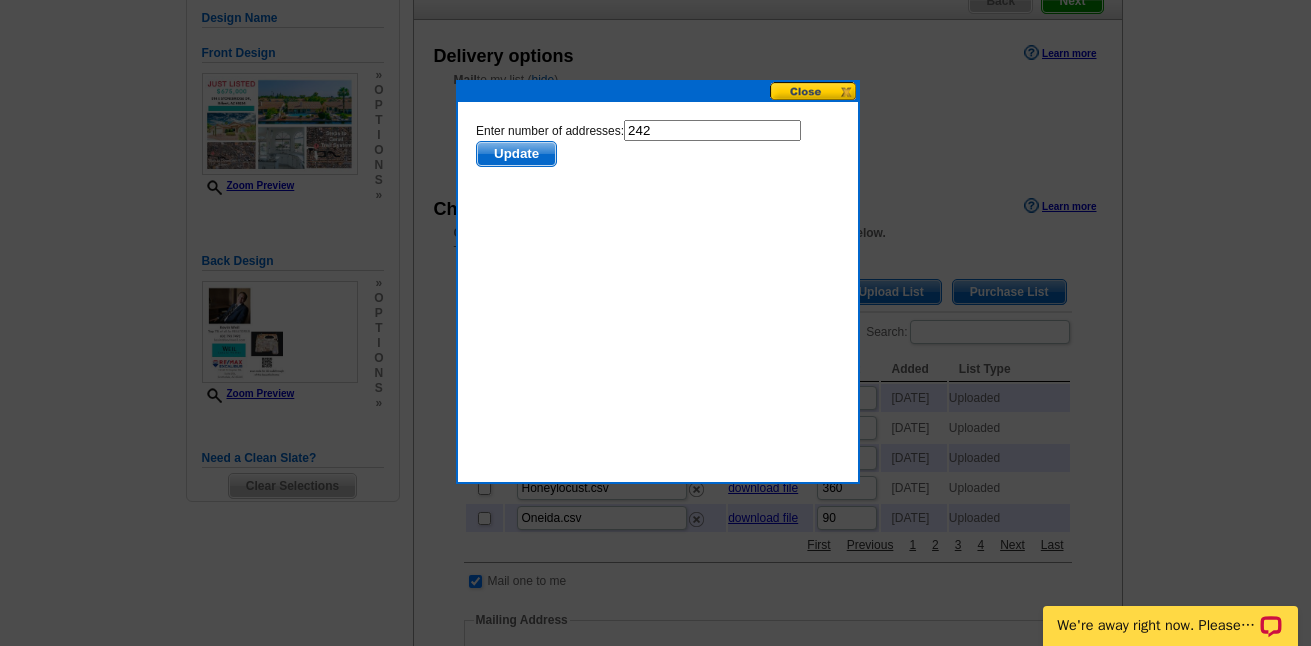 click on "Update" at bounding box center (515, 154) 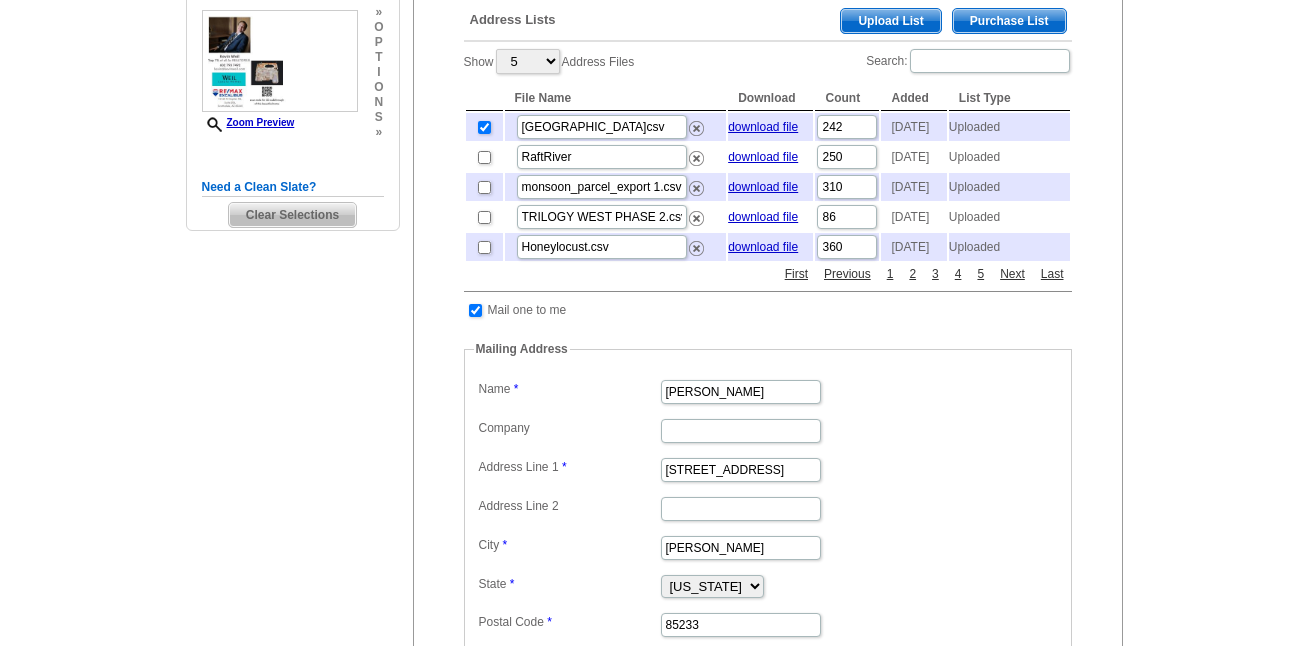 scroll, scrollTop: 600, scrollLeft: 0, axis: vertical 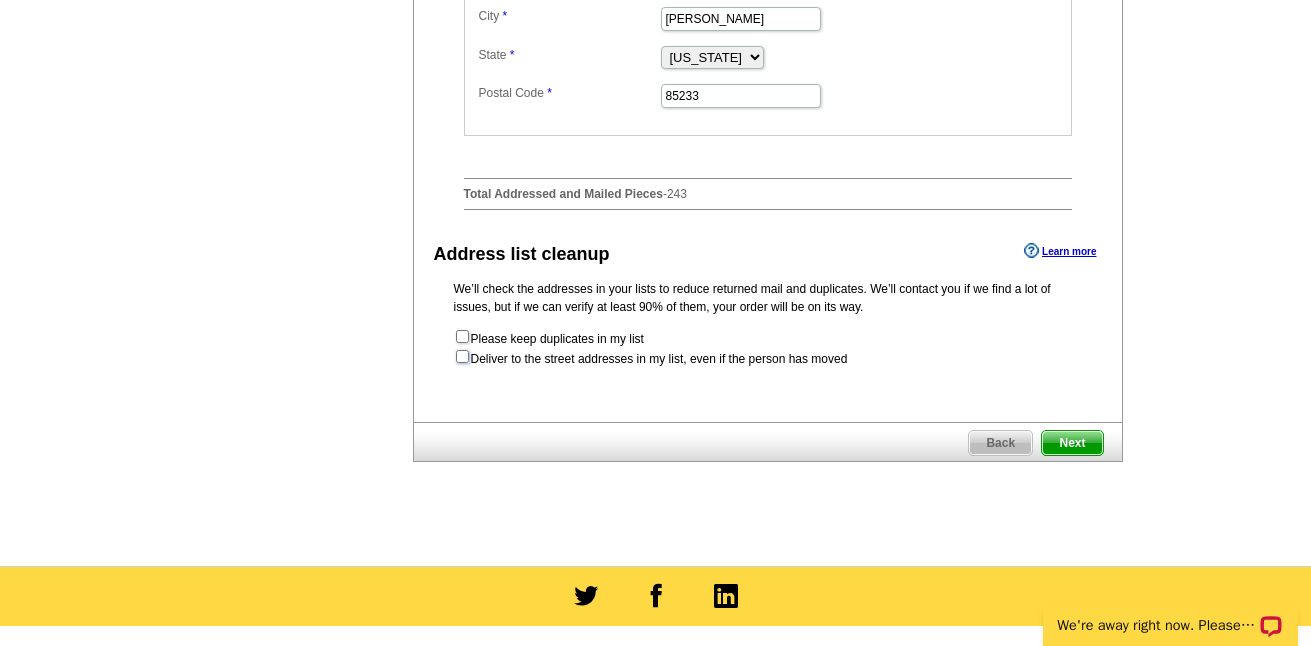 click at bounding box center [462, 356] 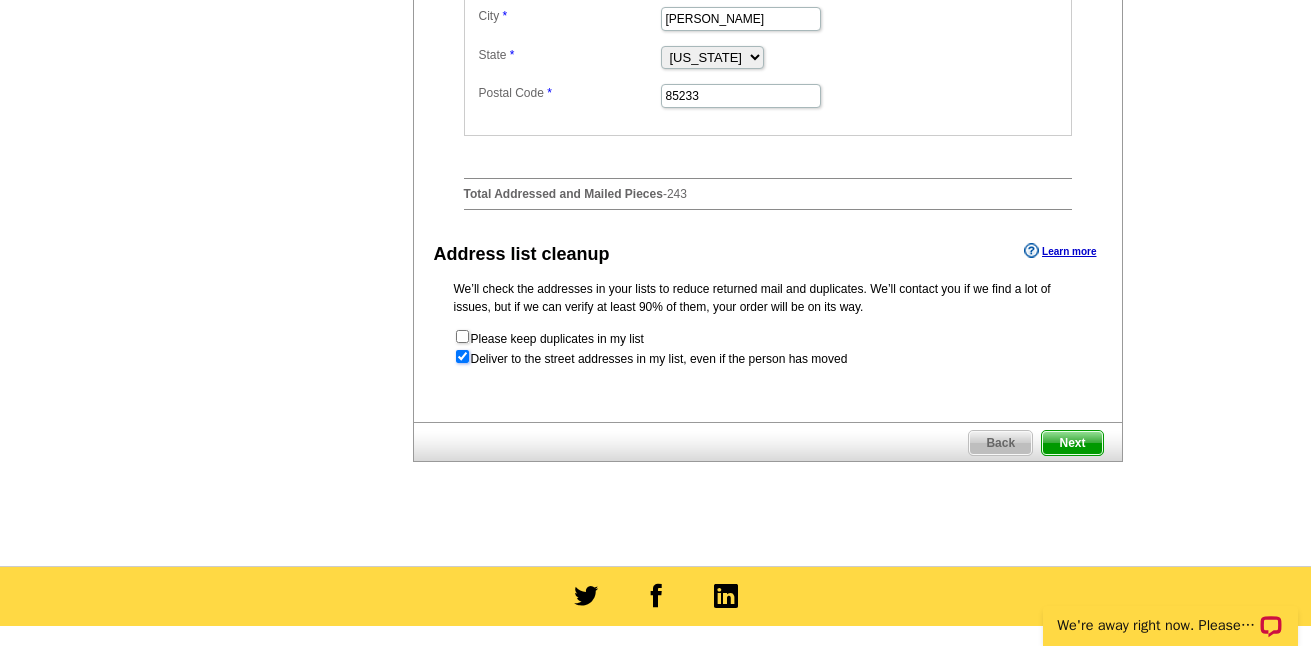 radio on "true" 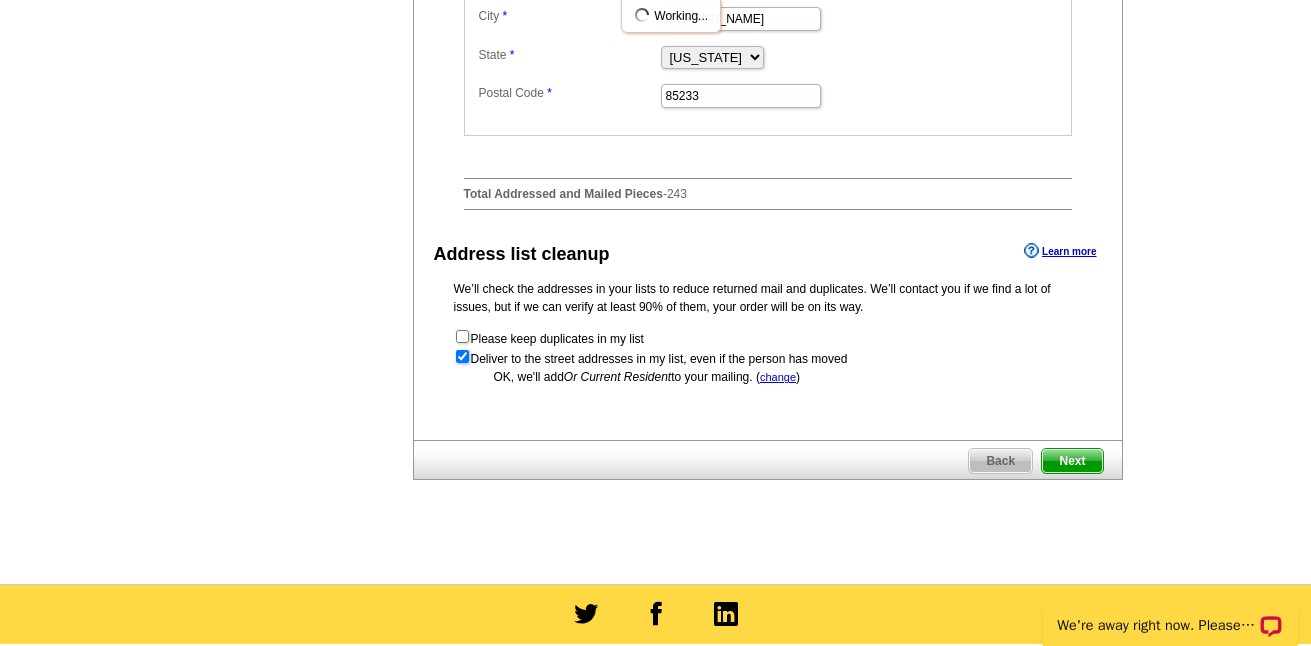 scroll, scrollTop: 0, scrollLeft: 0, axis: both 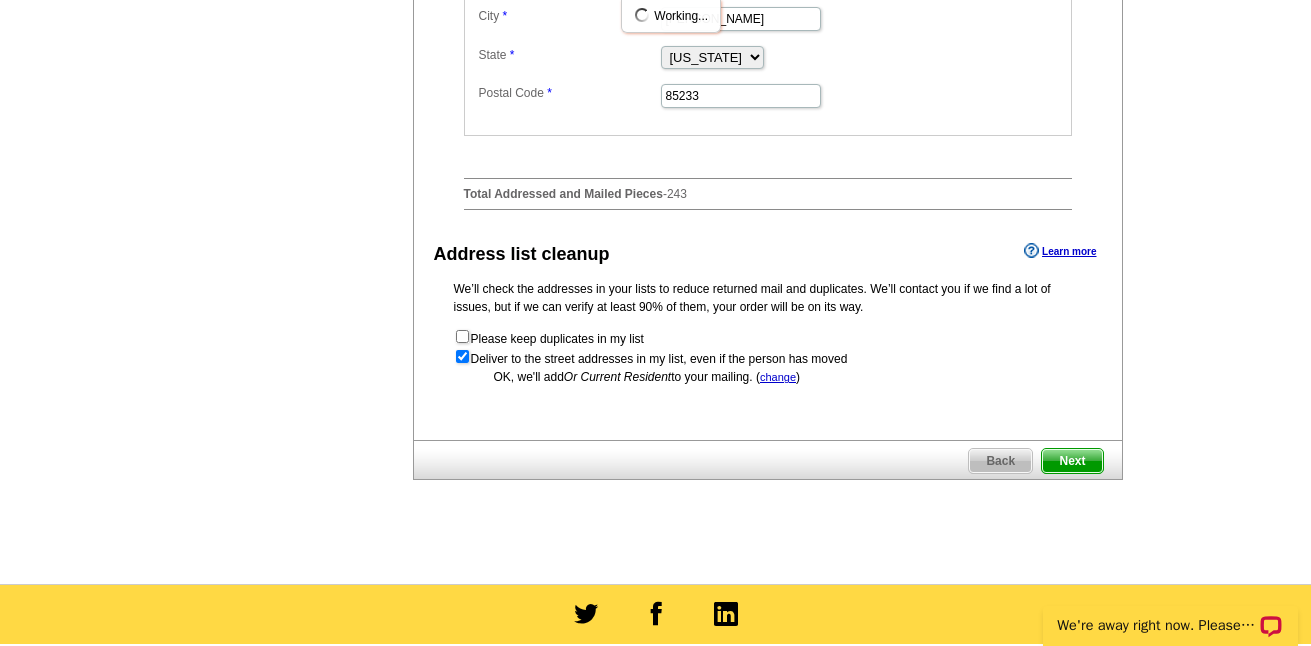 click on "Next" at bounding box center [1072, 461] 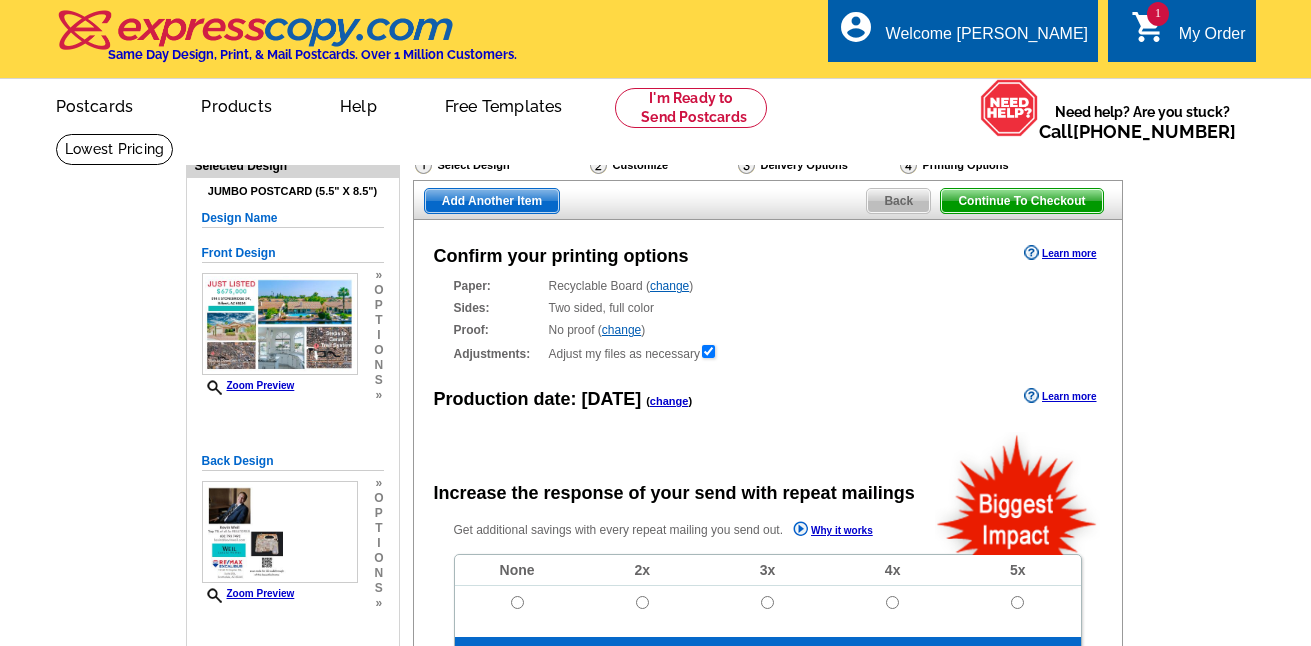 scroll, scrollTop: 0, scrollLeft: 0, axis: both 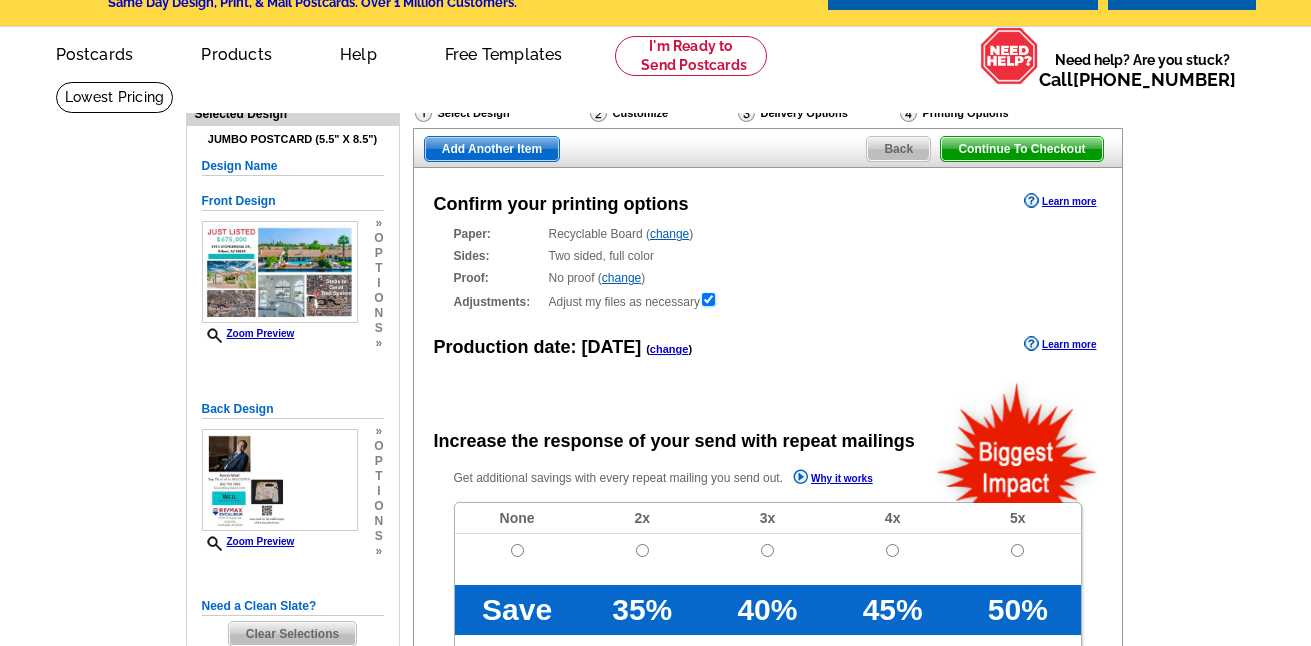radio on "false" 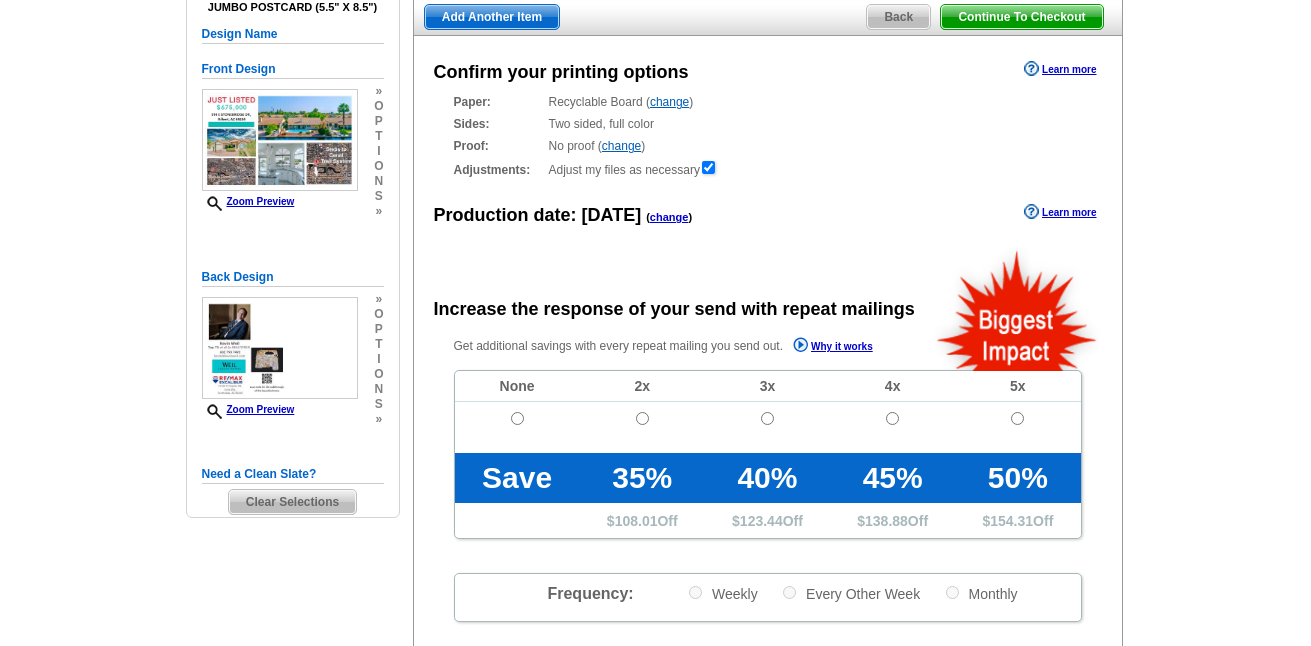 scroll, scrollTop: 200, scrollLeft: 0, axis: vertical 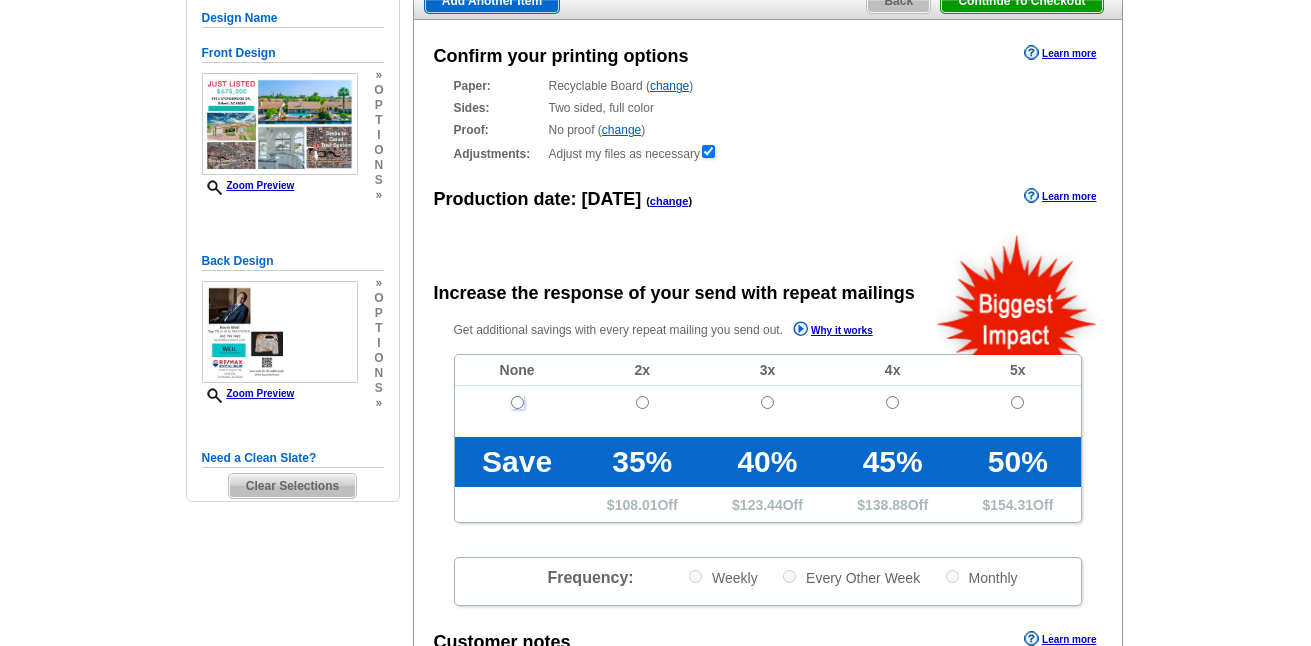 click at bounding box center (517, 402) 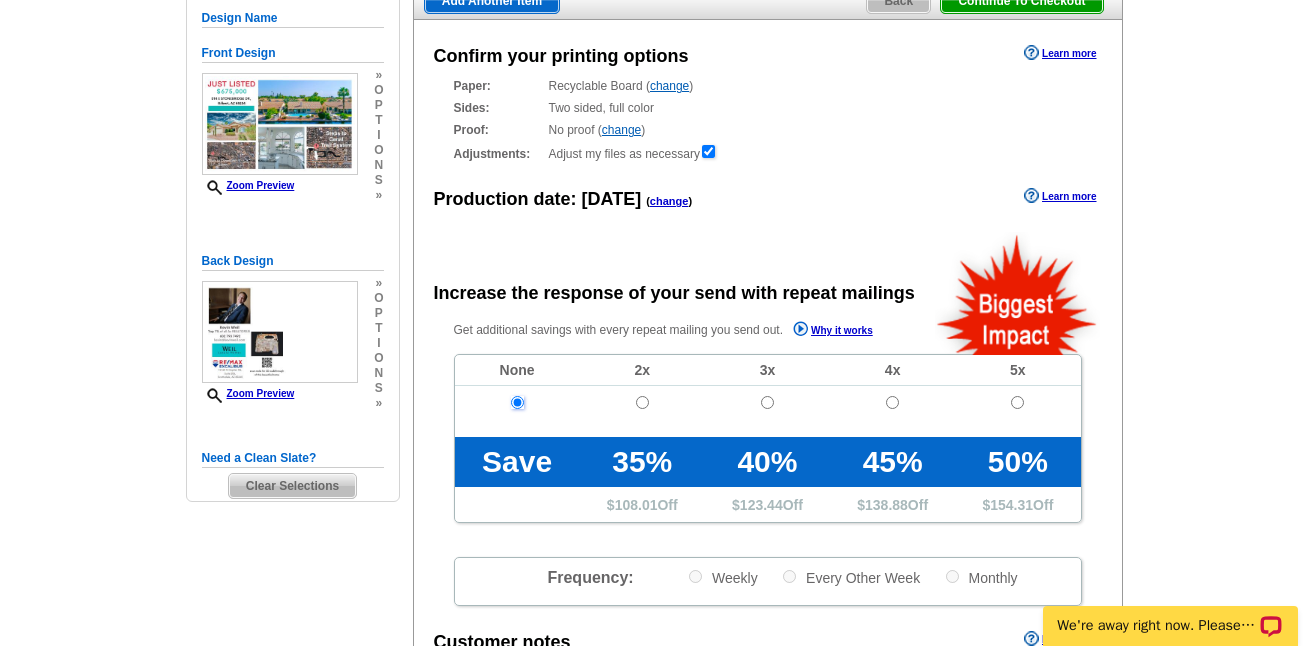scroll, scrollTop: 0, scrollLeft: 0, axis: both 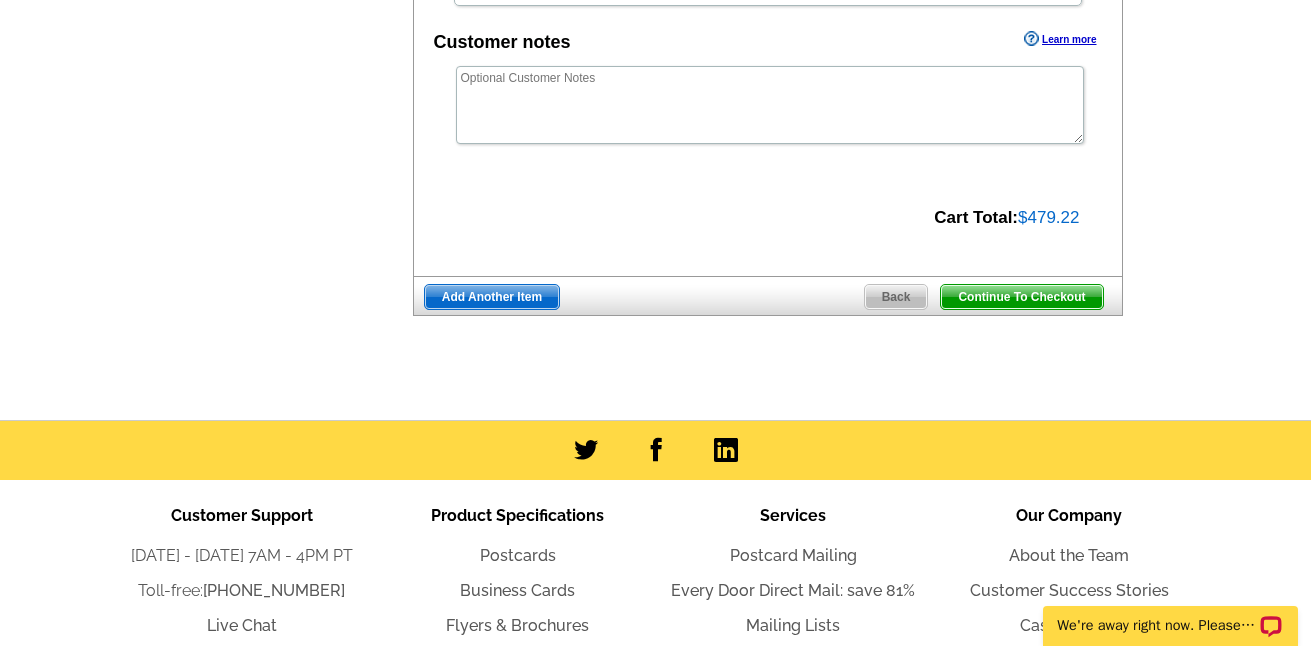 click on "Continue To Checkout" at bounding box center (1021, 297) 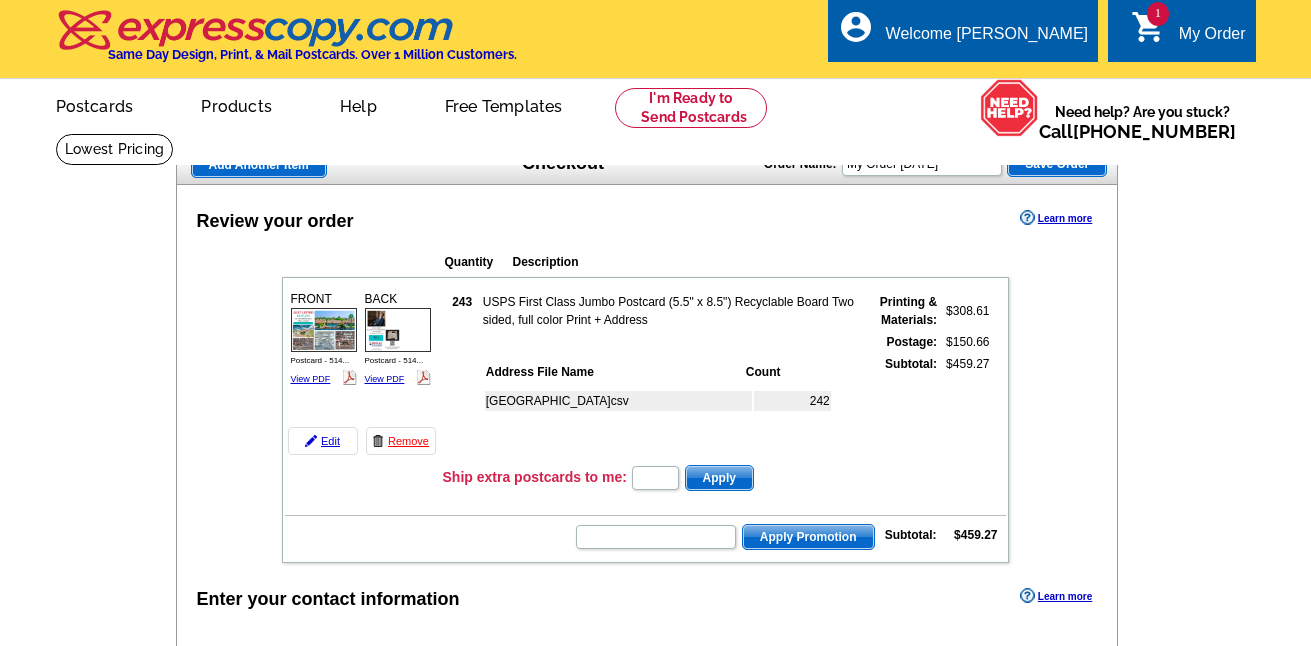 scroll, scrollTop: 0, scrollLeft: 0, axis: both 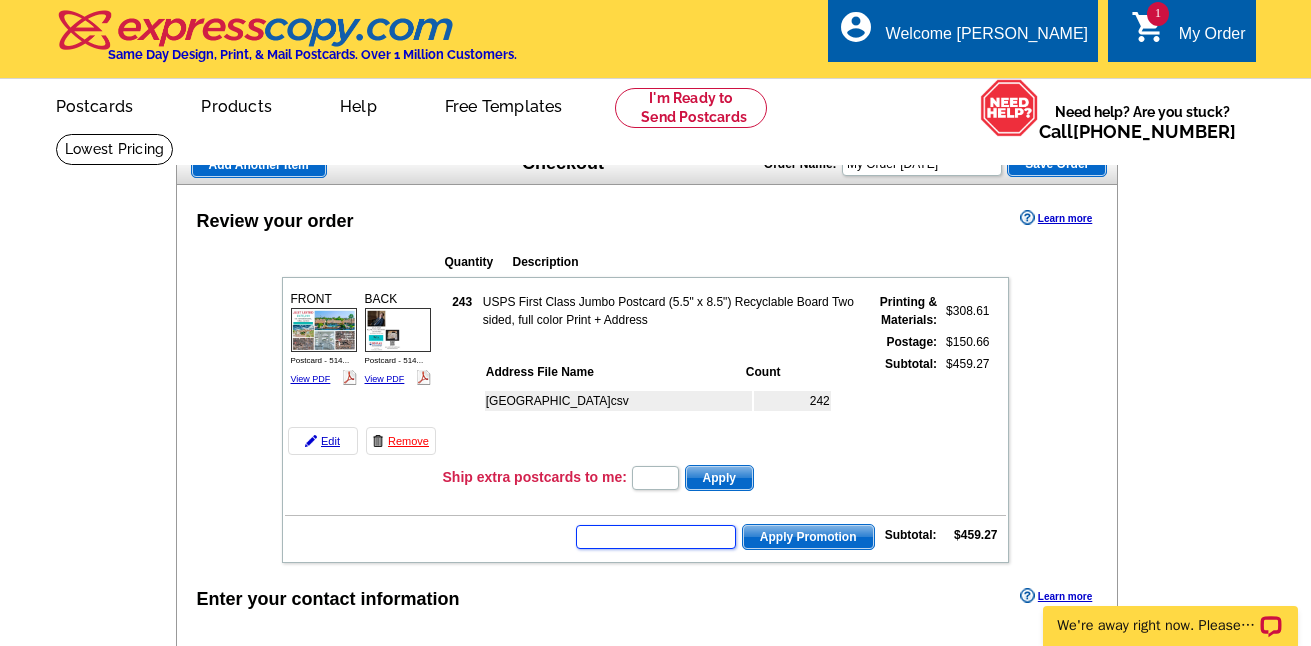 click at bounding box center (656, 537) 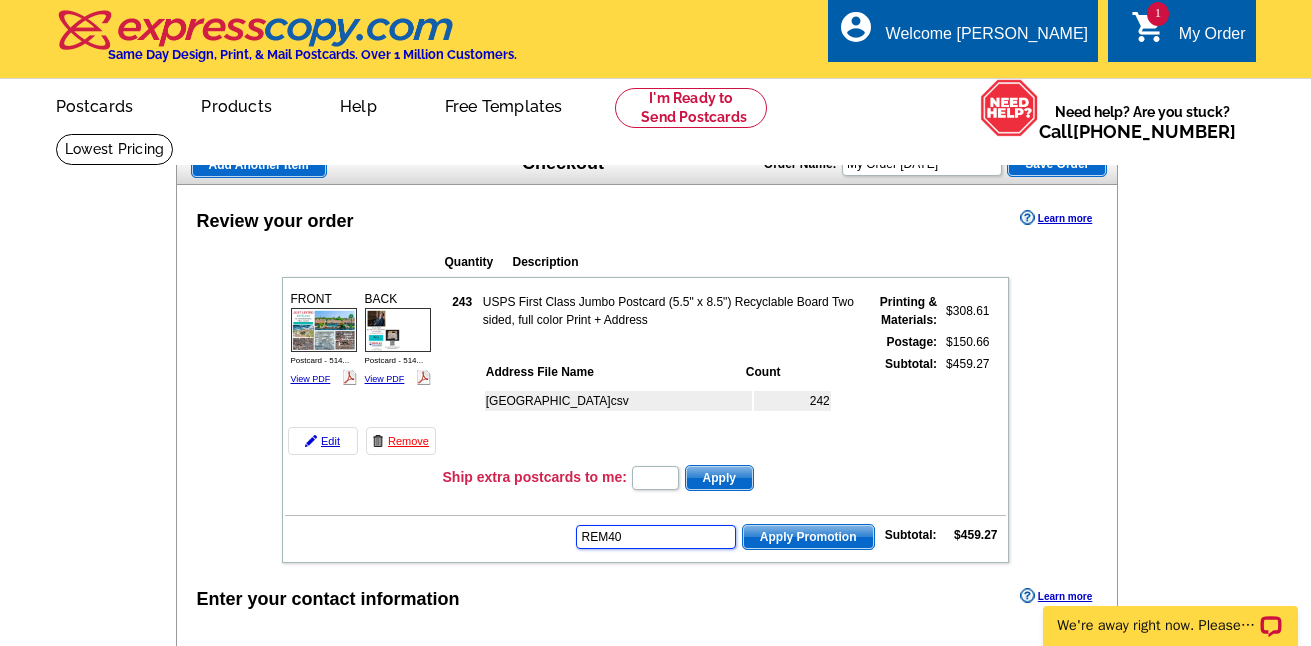 type on "REM40" 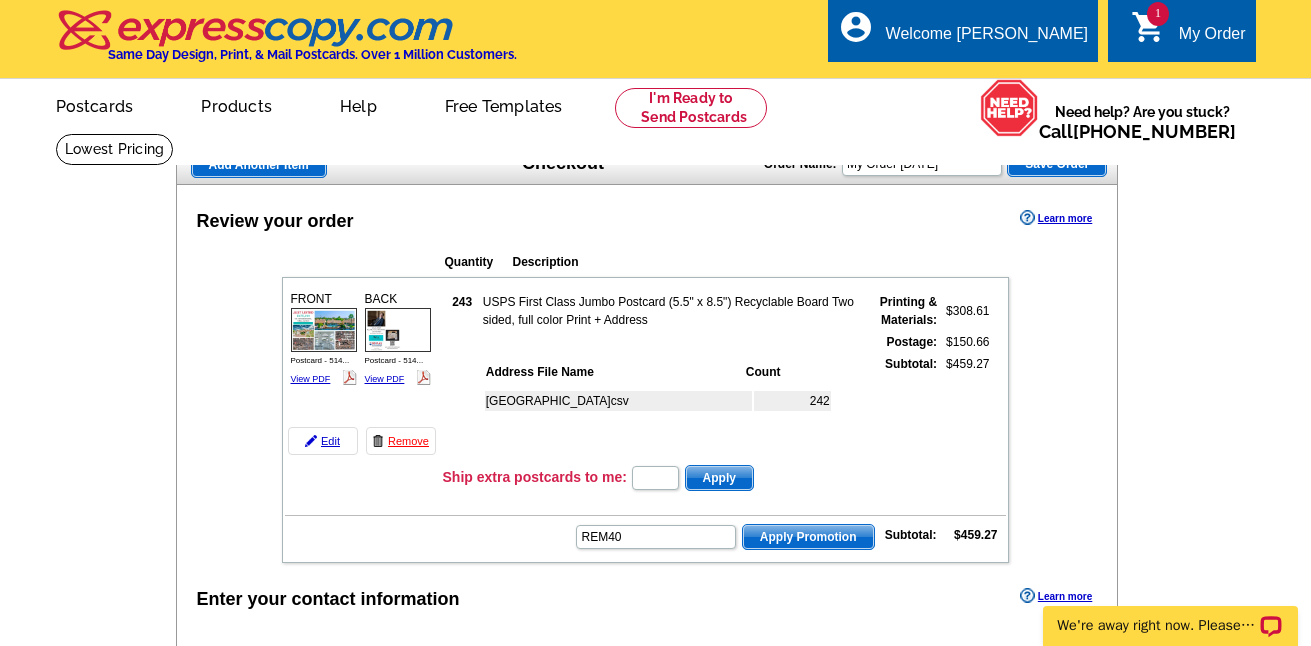 click on "Apply Promotion" at bounding box center (808, 537) 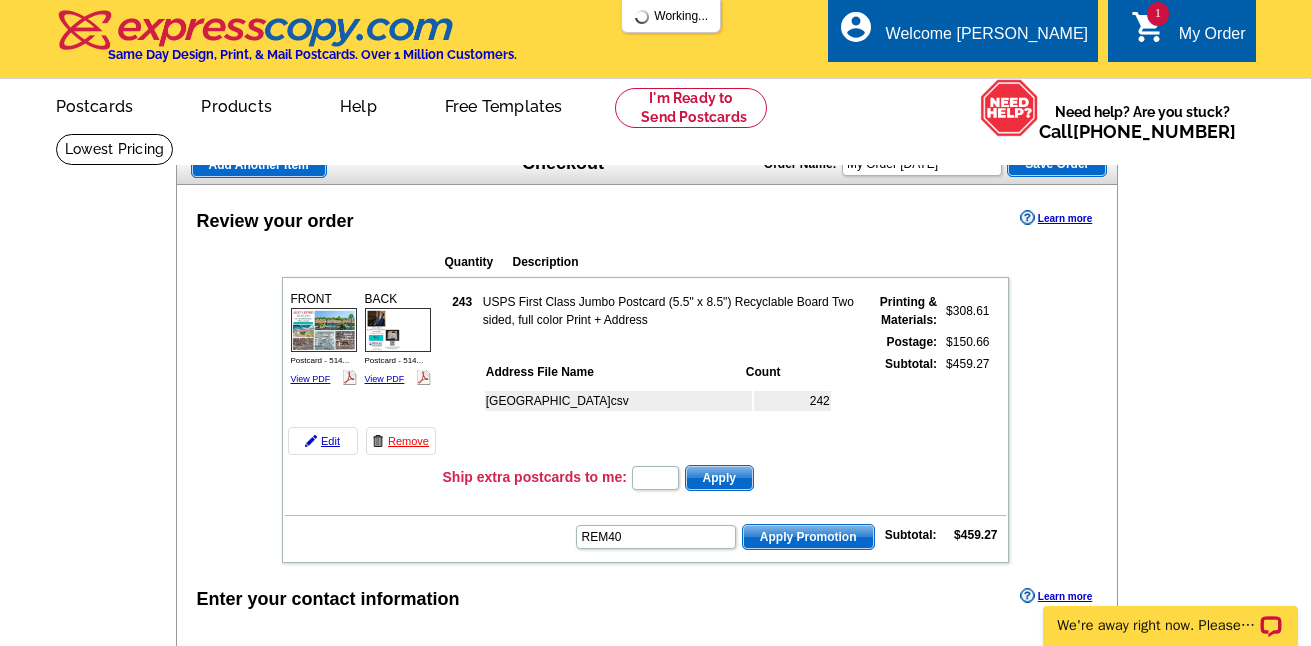 scroll, scrollTop: 0, scrollLeft: 0, axis: both 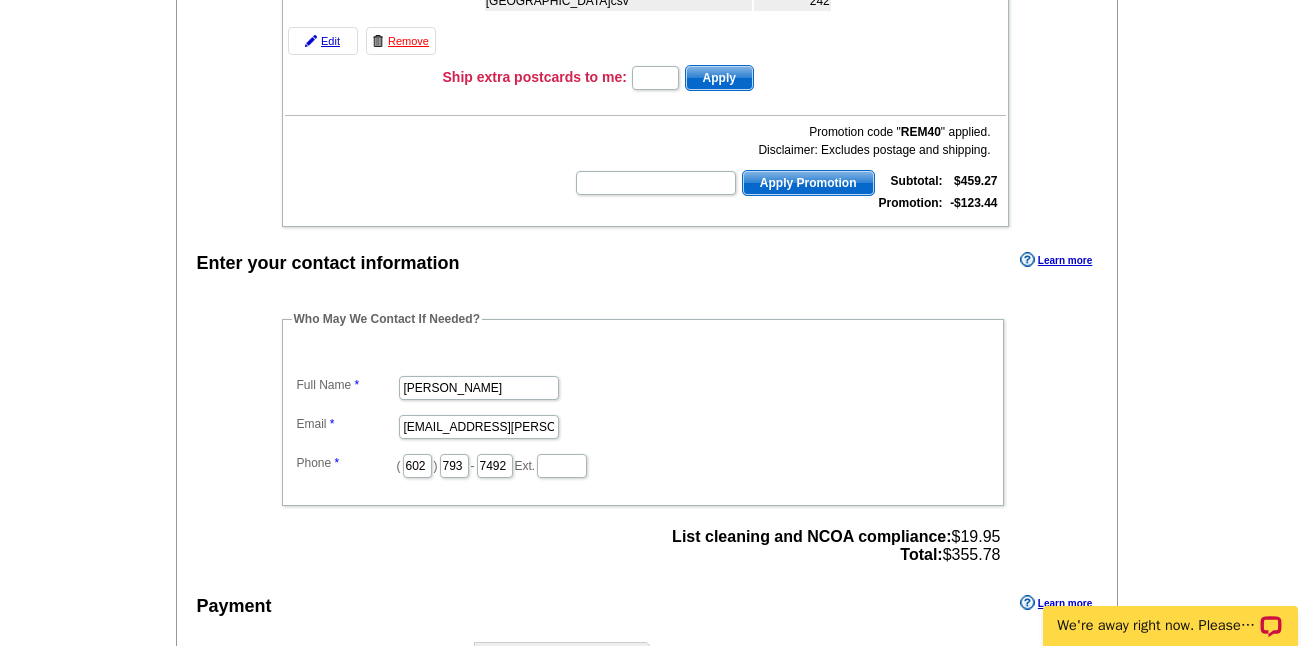 click on "Add Another Item
Checkout
Order Name:
My Order [DATE]
Save Order
Review your order
Learn more
Quantity
Description
243" at bounding box center [655, 428] 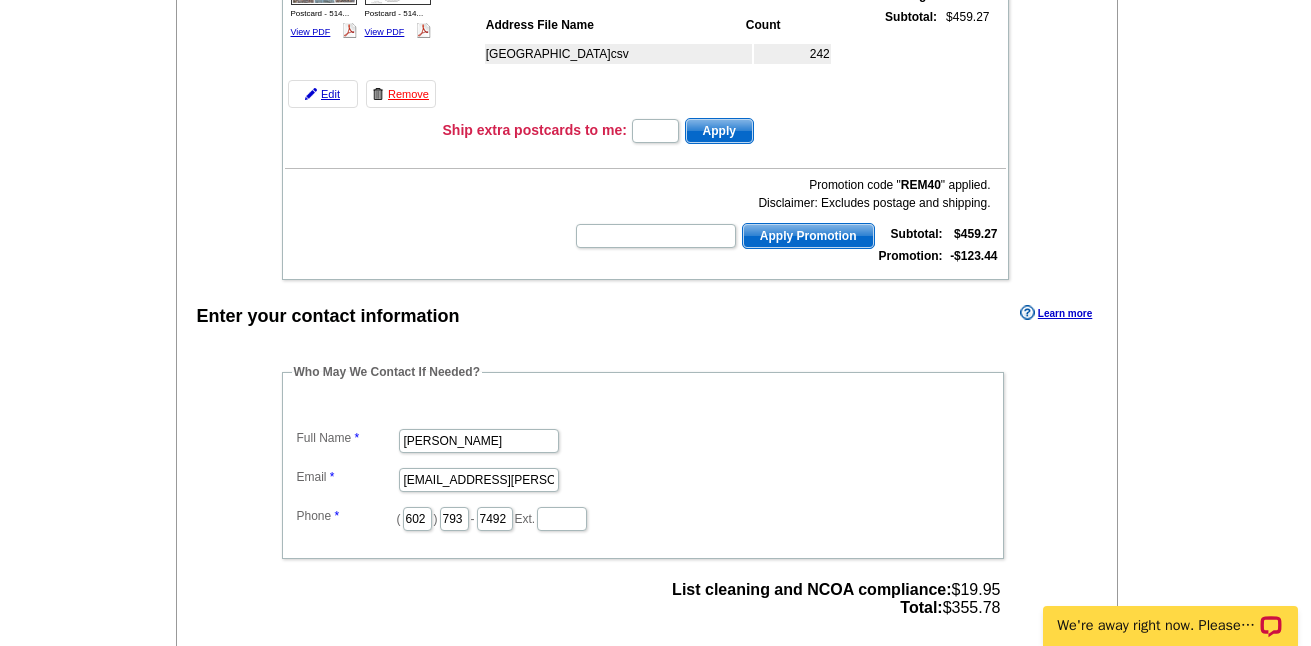 scroll, scrollTop: 300, scrollLeft: 0, axis: vertical 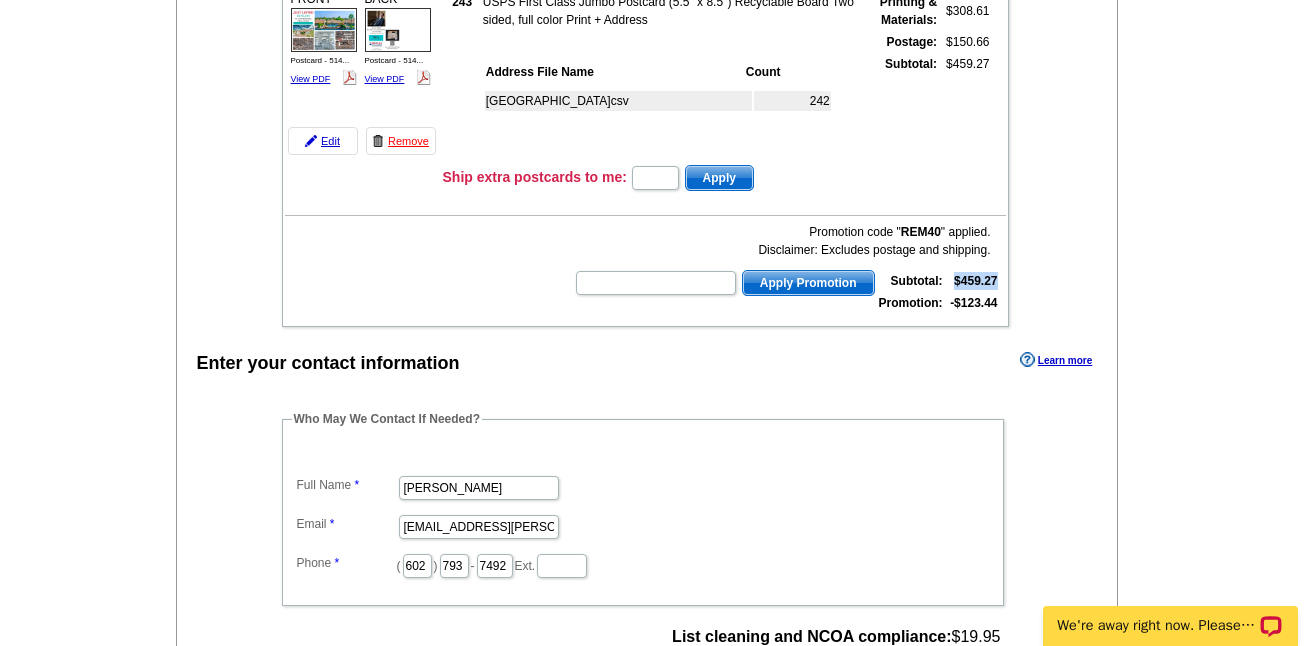 drag, startPoint x: 954, startPoint y: 280, endPoint x: 998, endPoint y: 288, distance: 44.72136 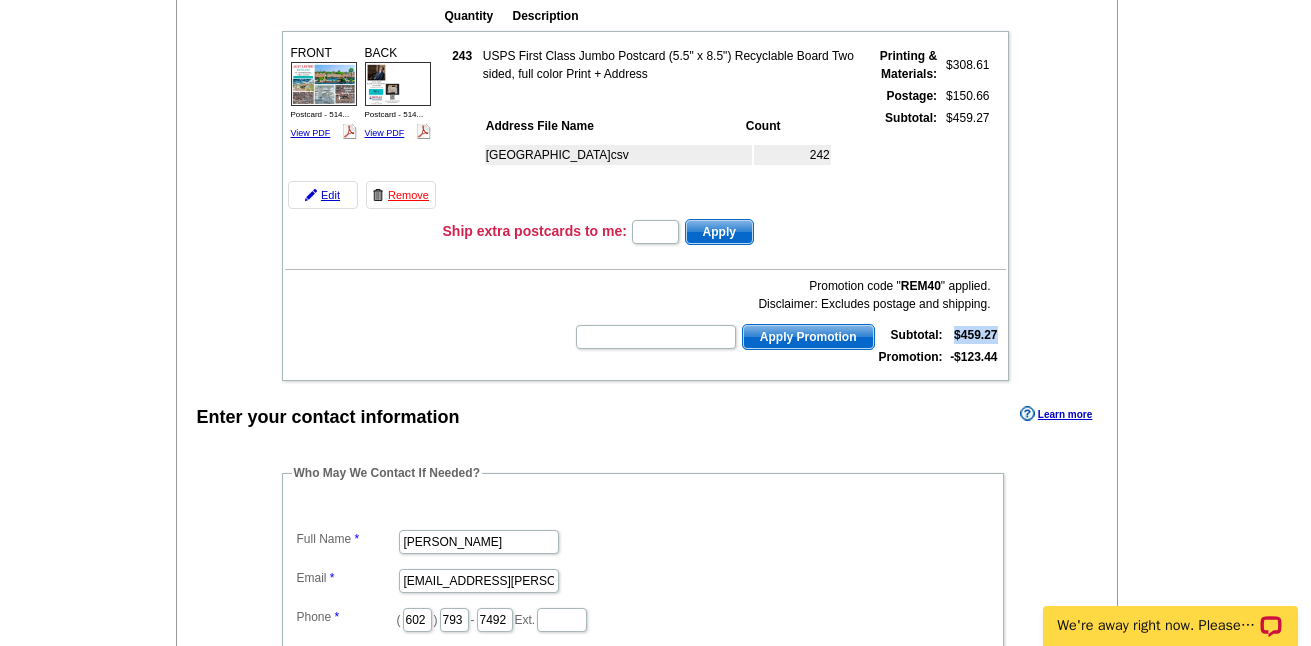 scroll, scrollTop: 200, scrollLeft: 0, axis: vertical 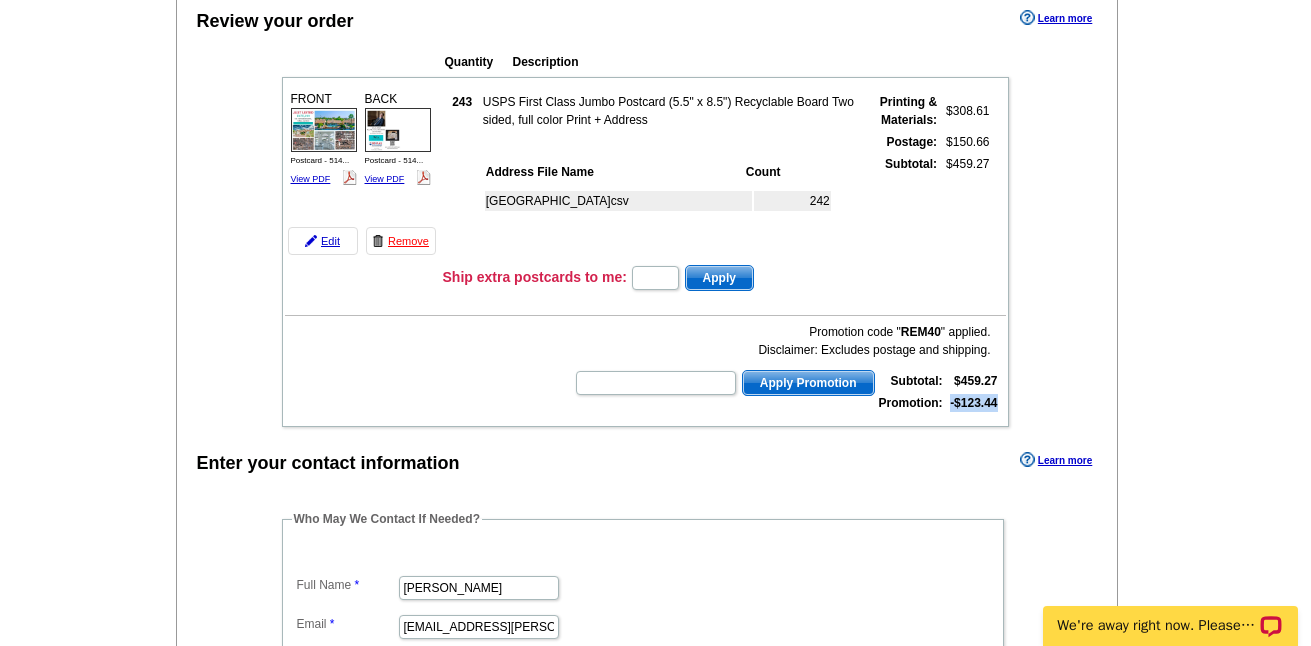 drag, startPoint x: 949, startPoint y: 403, endPoint x: 998, endPoint y: 406, distance: 49.09175 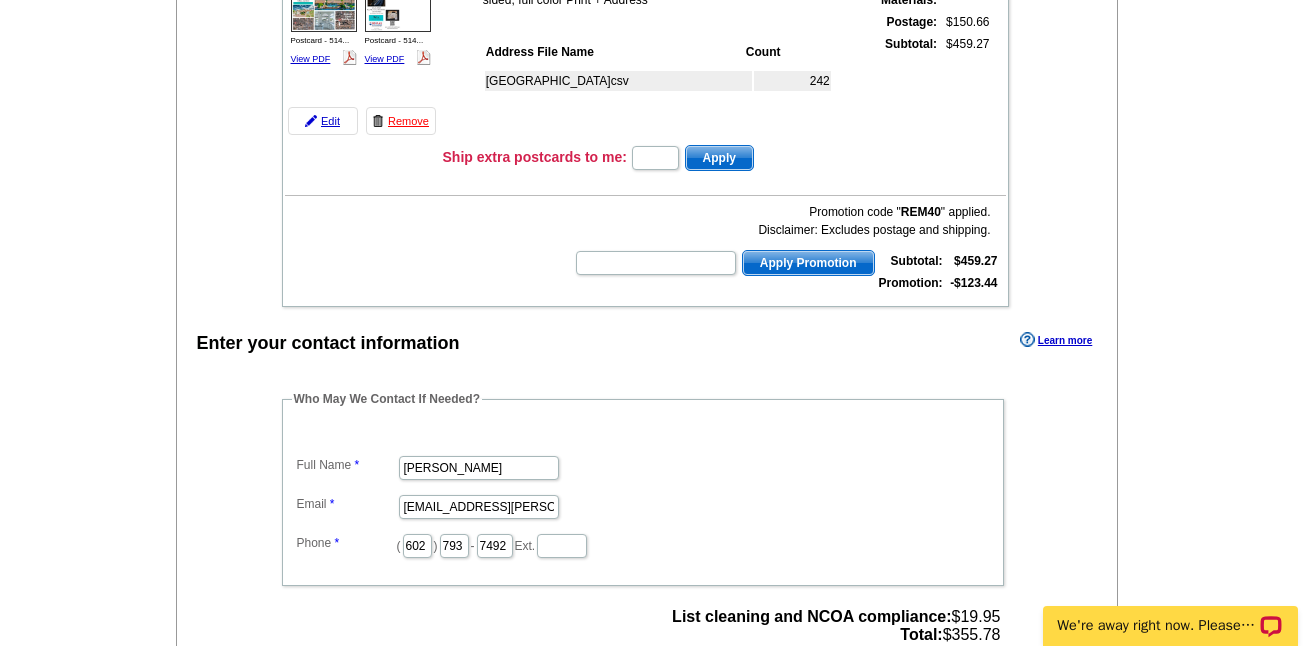scroll, scrollTop: 600, scrollLeft: 0, axis: vertical 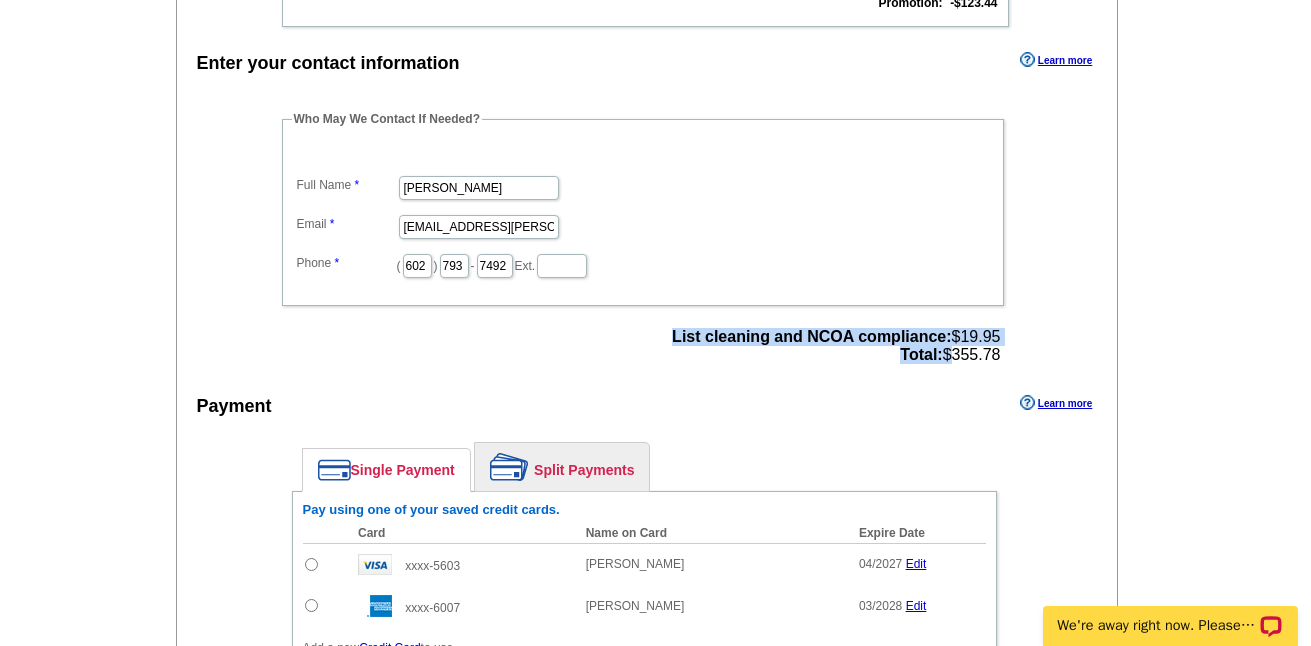 drag, startPoint x: 946, startPoint y: 356, endPoint x: 1003, endPoint y: 355, distance: 57.00877 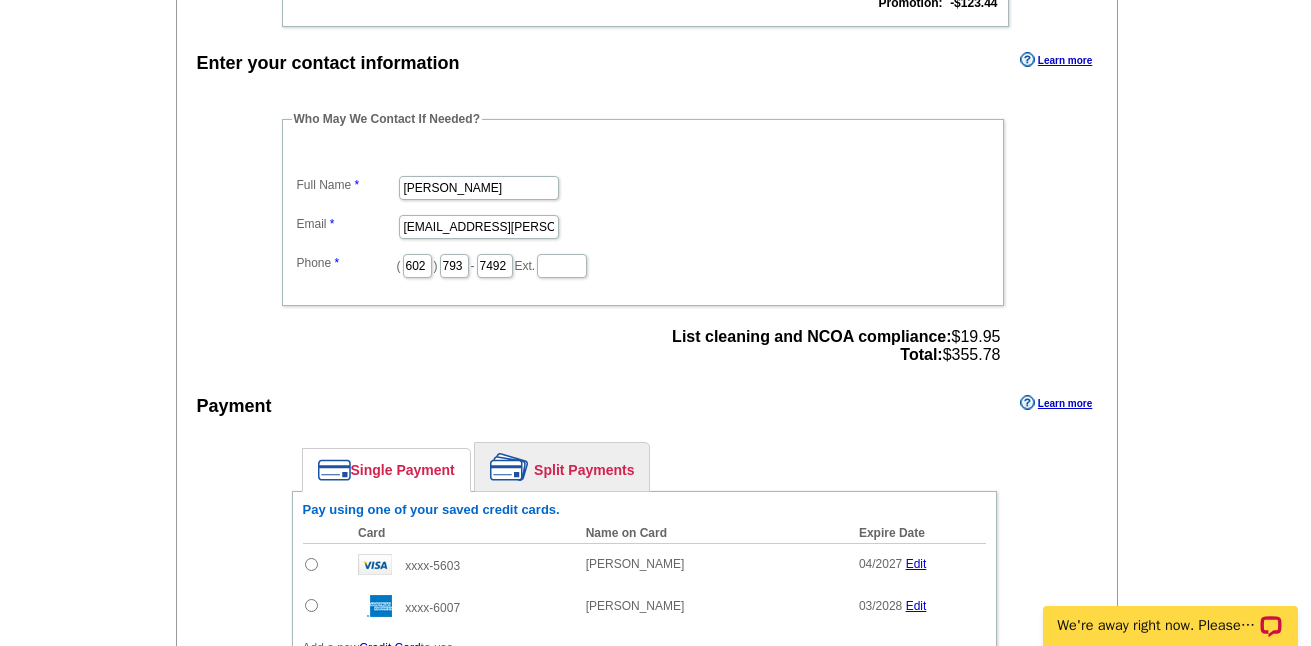 click on "List cleaning and NCOA compliance:
$19.95
Total:  $355.78" at bounding box center (836, 346) 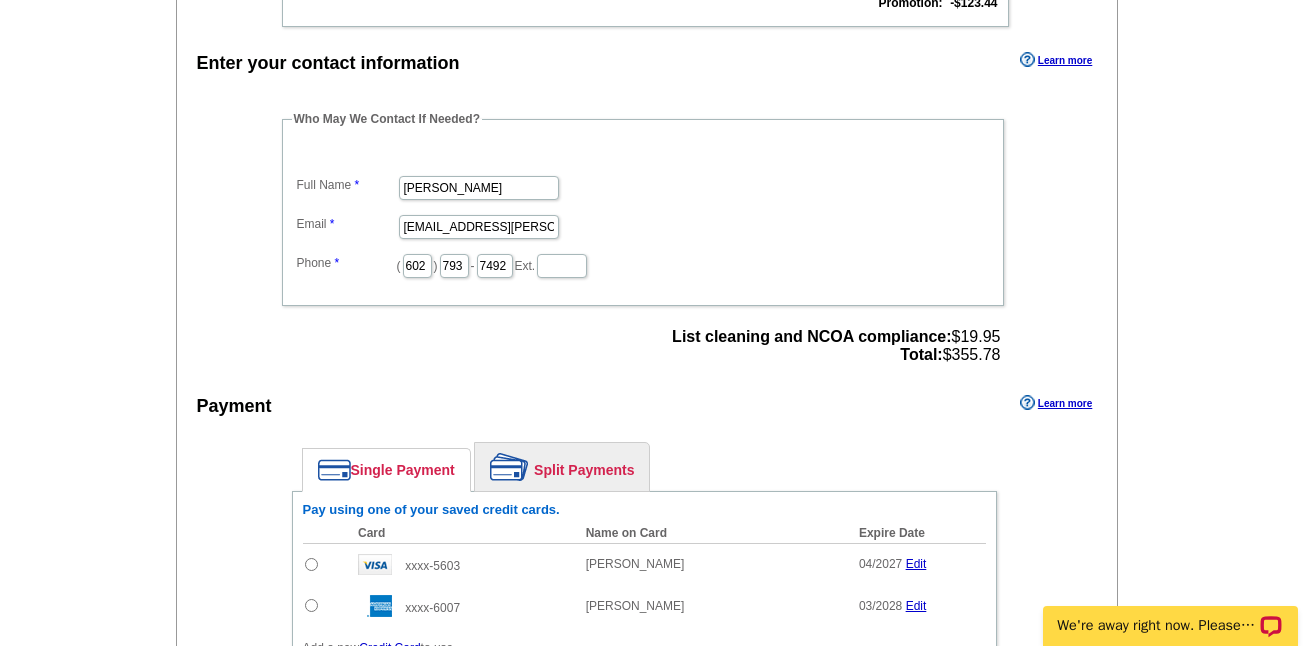 drag, startPoint x: 1000, startPoint y: 361, endPoint x: 946, endPoint y: 358, distance: 54.08327 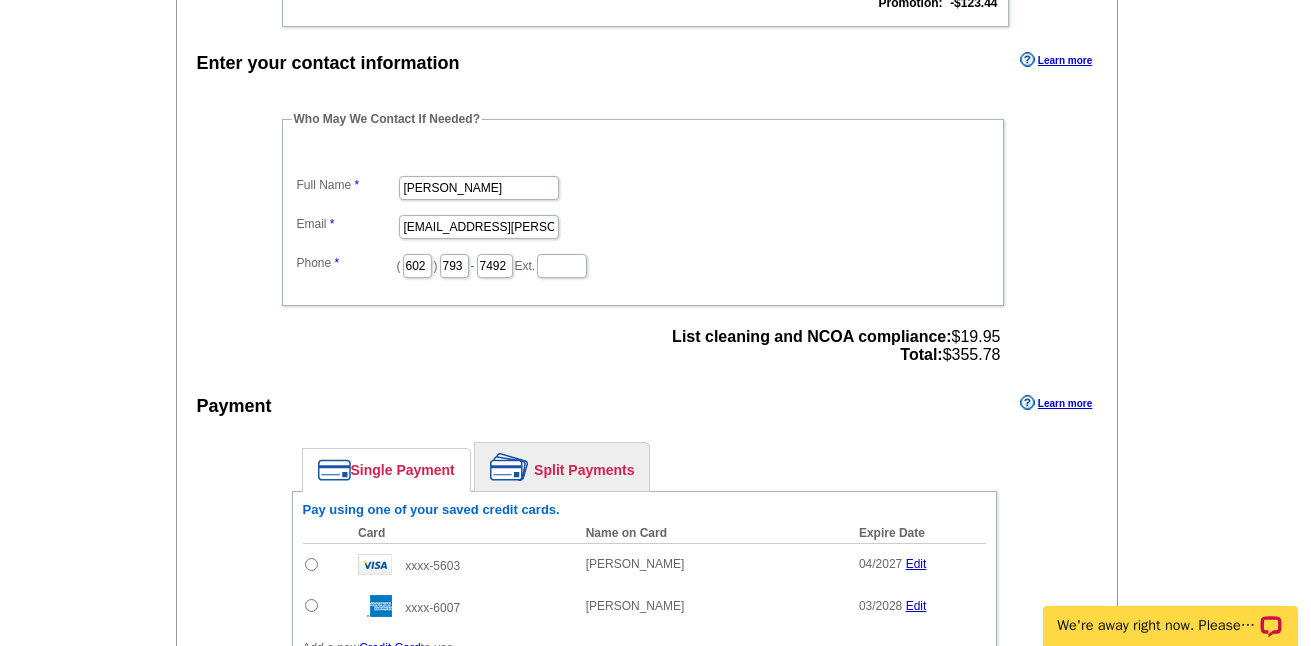 click on "List cleaning and NCOA compliance:
$19.95
Total:  $355.78" at bounding box center (836, 346) 